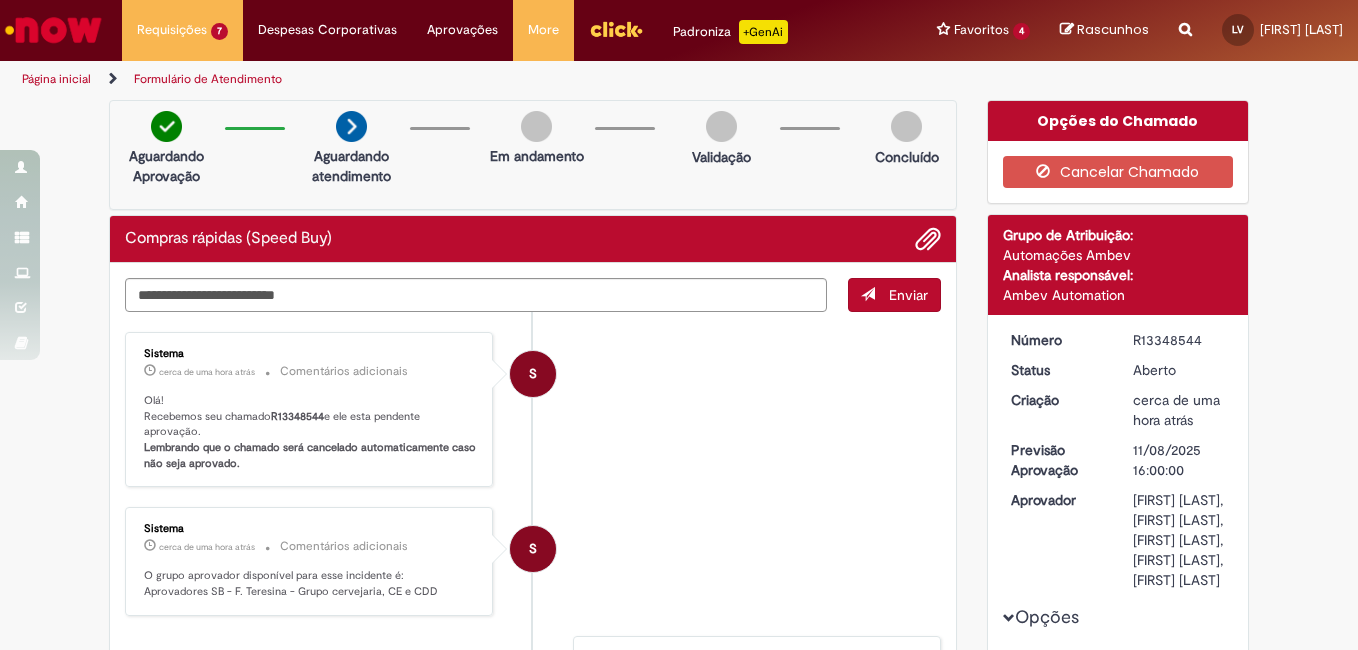 scroll, scrollTop: 0, scrollLeft: 0, axis: both 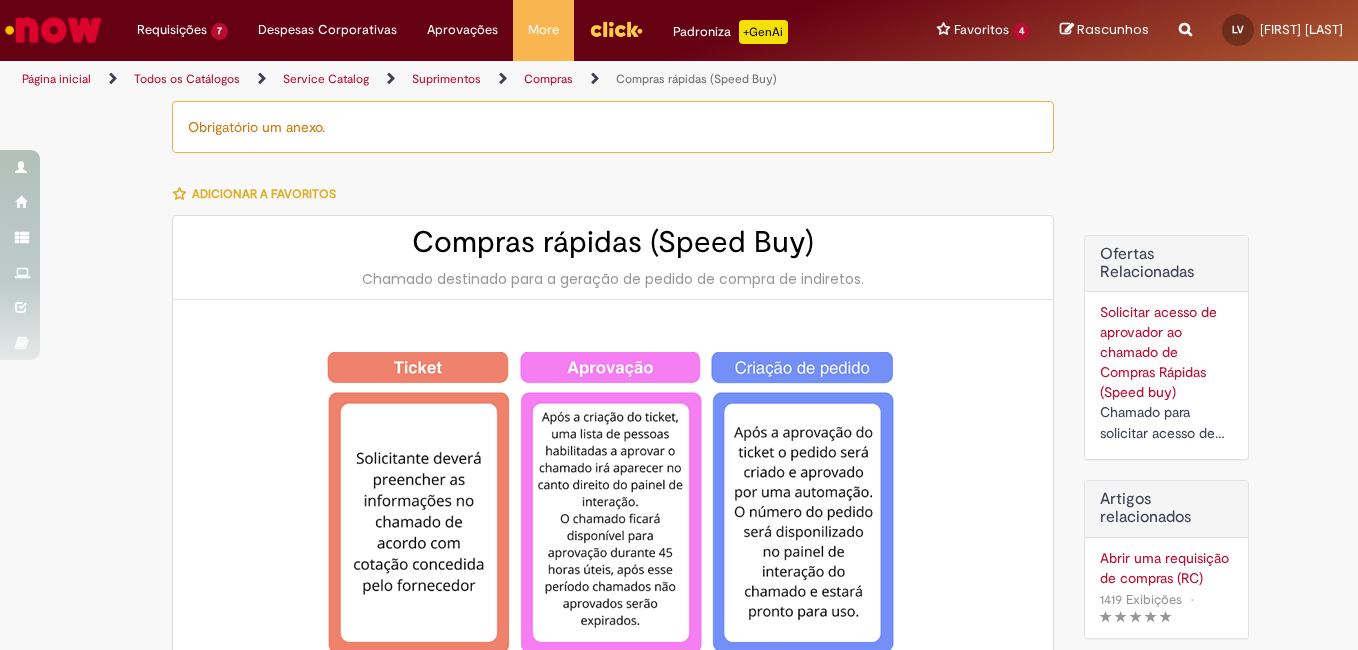 type on "********" 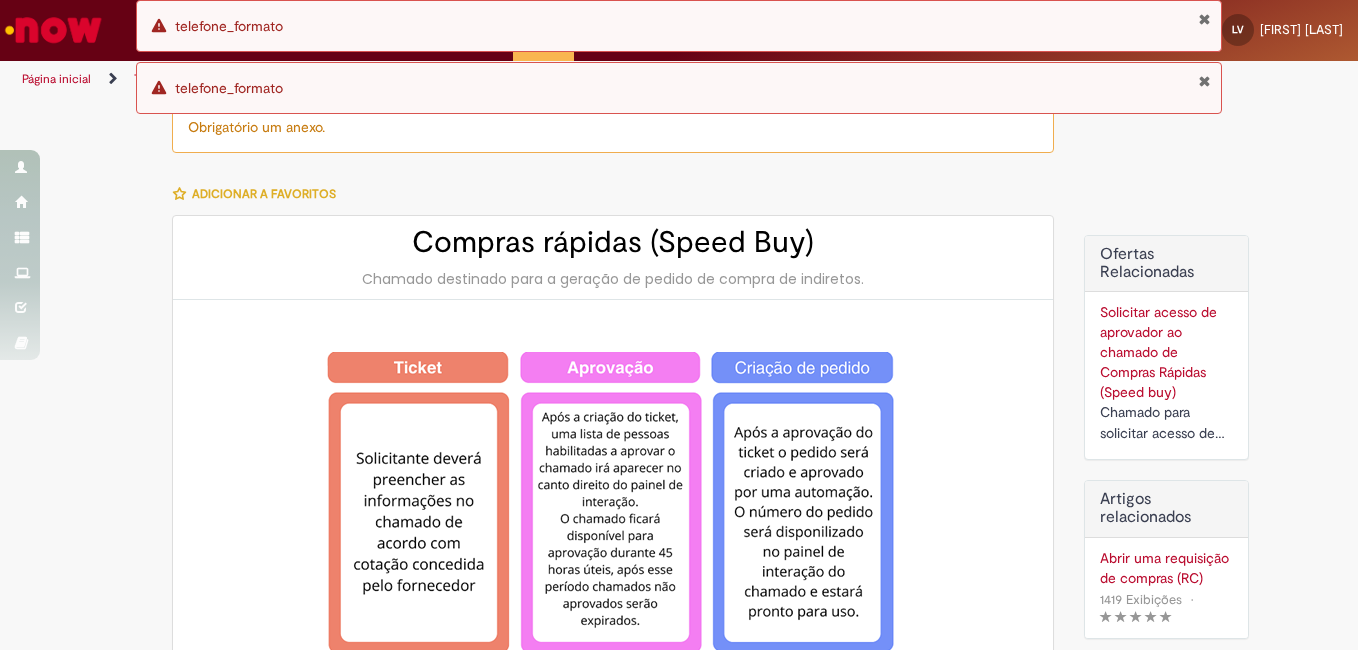 click at bounding box center [1204, 81] 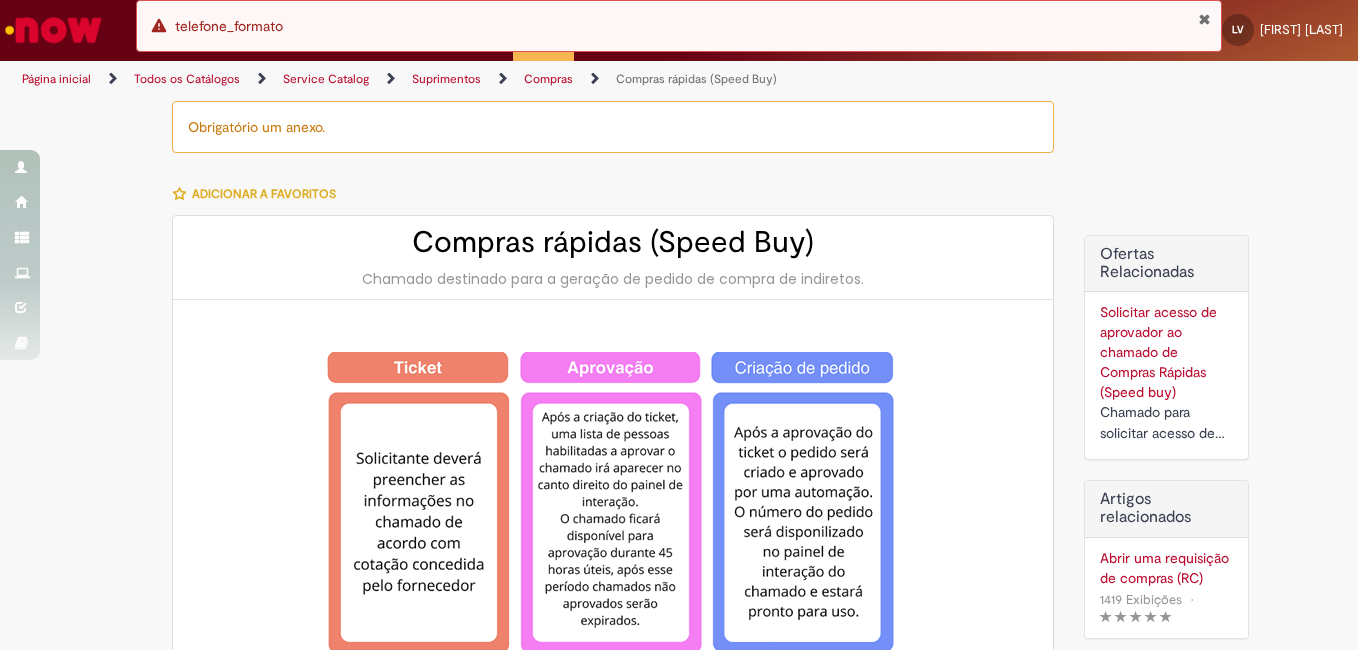 click at bounding box center (1204, 19) 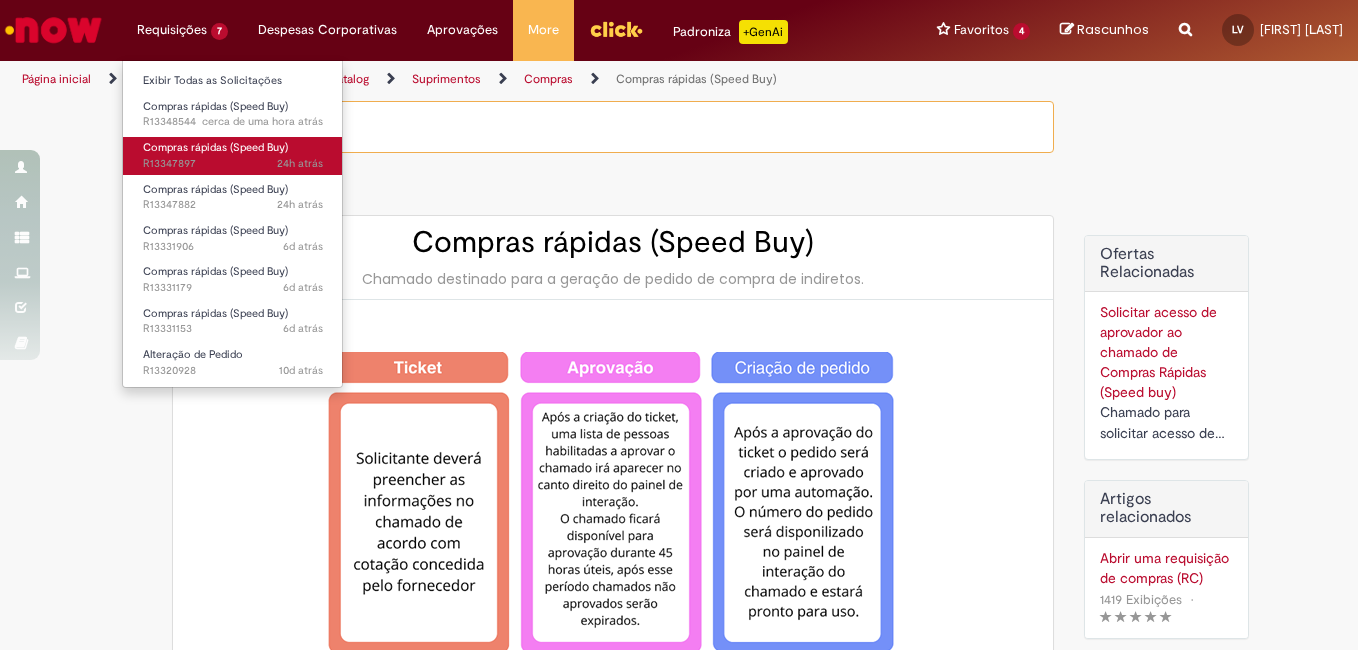 click on "Compras rápidas (Speed Buy)" at bounding box center [215, 147] 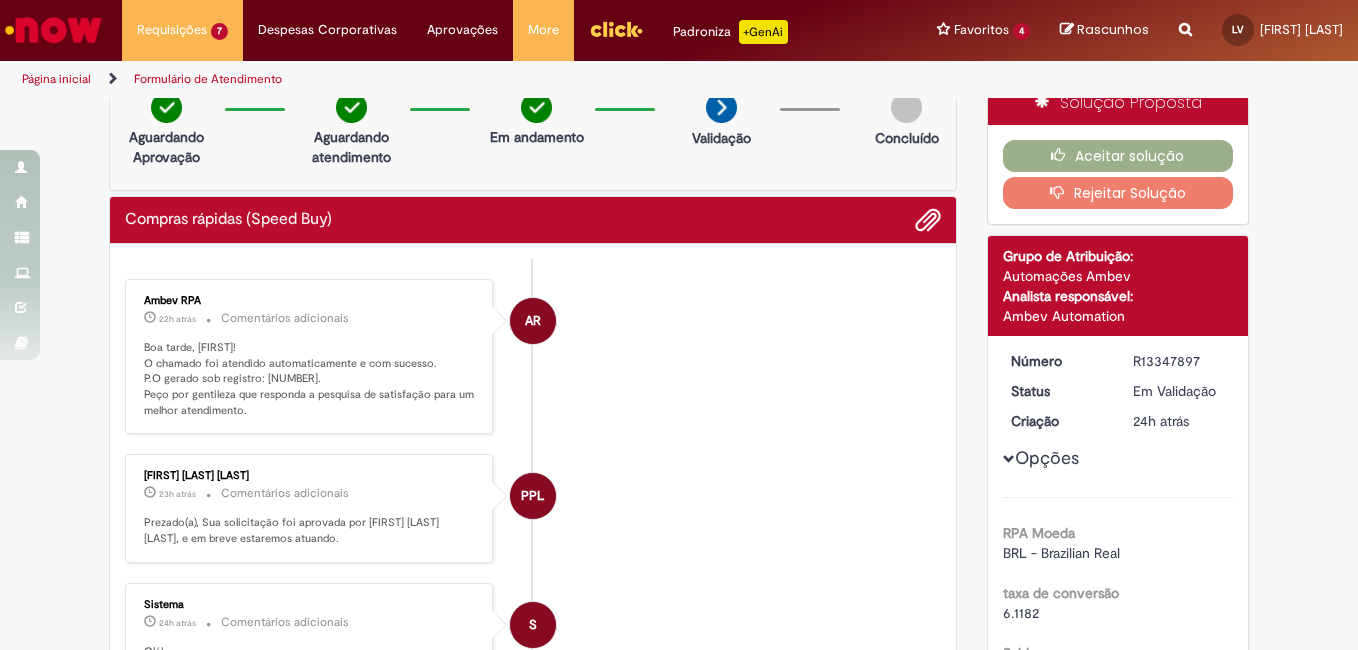scroll, scrollTop: 0, scrollLeft: 0, axis: both 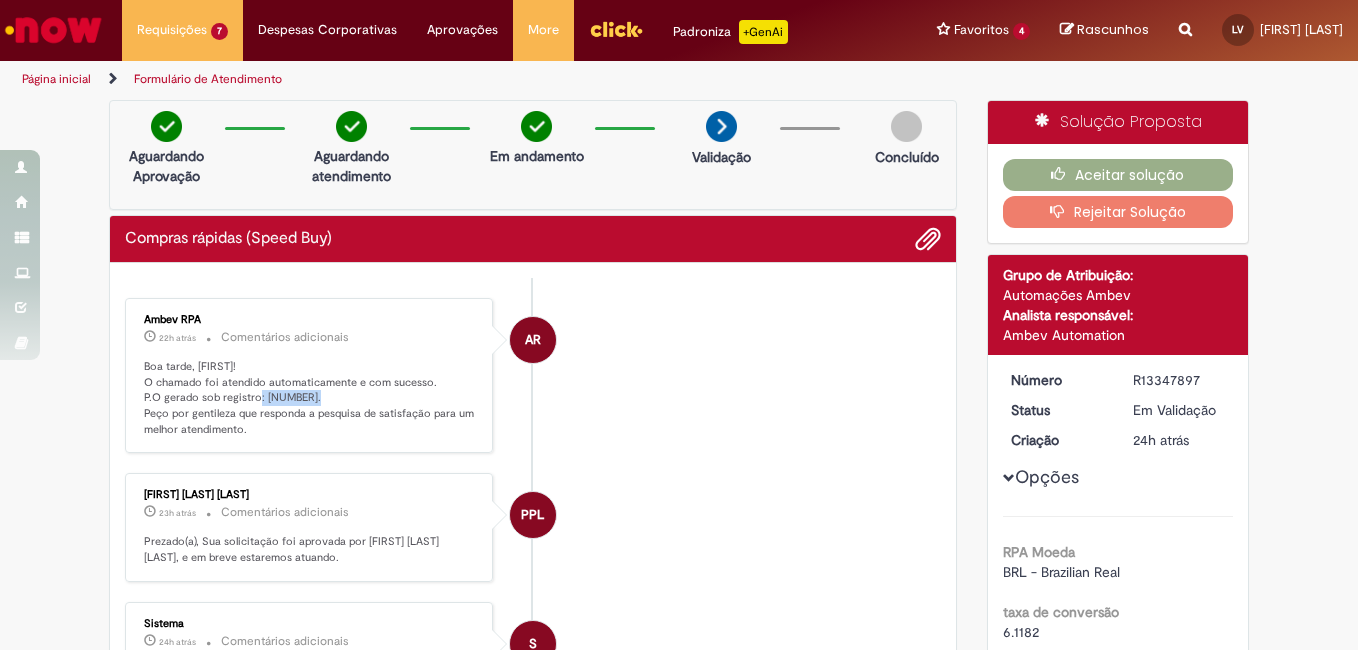 drag, startPoint x: 256, startPoint y: 395, endPoint x: 319, endPoint y: 395, distance: 63 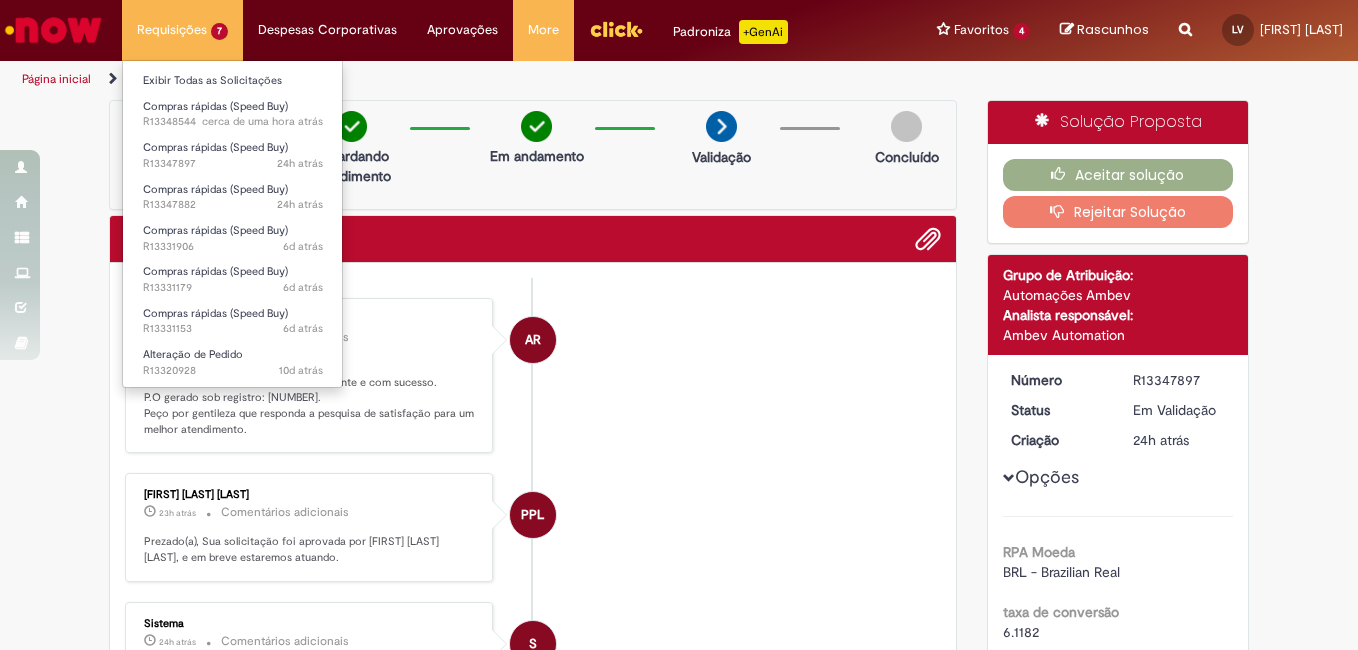click on "Requisições   7
Exibir Todas as Solicitações
Compras rápidas (Speed Buy)
cerca de uma hora atrás cerca de uma hora atrás  R13348544
Compras rápidas (Speed Buy)
24h atrás 24 horas atrás  R13347897
Compras rápidas (Speed Buy)
24h atrás 24 horas atrás  R13347882
Compras rápidas (Speed Buy)
6d atrás 6 dias atrás  R13331906
Compras rápidas (Speed Buy)
6d atrás 6 dias atrás  R13331179
Compras rápidas (Speed Buy)
6d atrás 6 dias atrás  R13331153
Alteração de Pedido
10d atrás 10 dias atrás  R13320928" at bounding box center [182, 30] 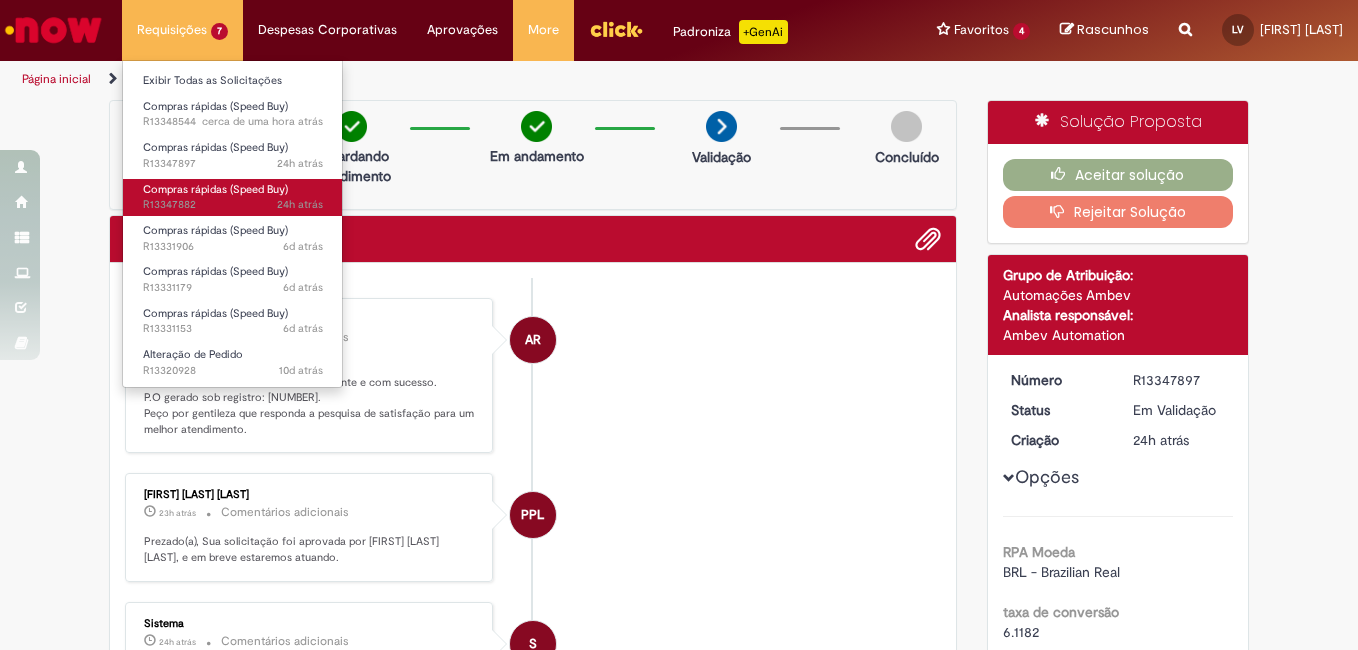 click on "Compras rápidas (Speed Buy)" at bounding box center [215, 189] 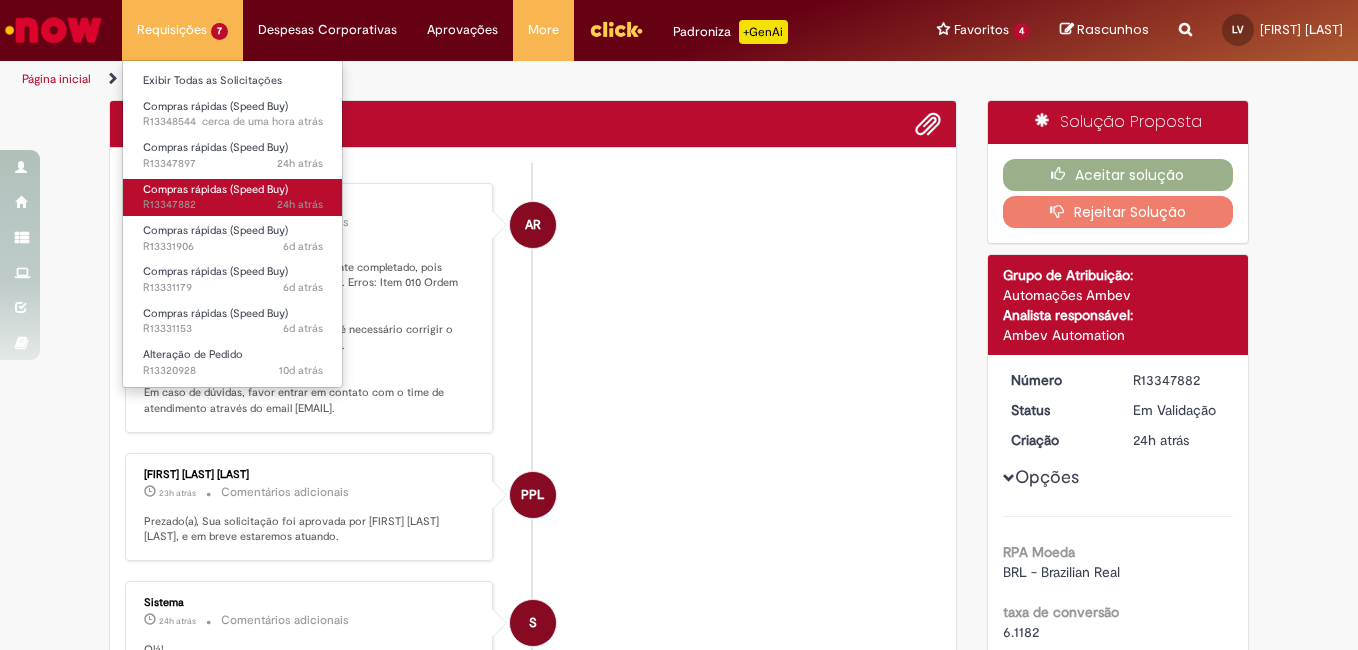click on "Compras rápidas (Speed Buy)" at bounding box center (215, 189) 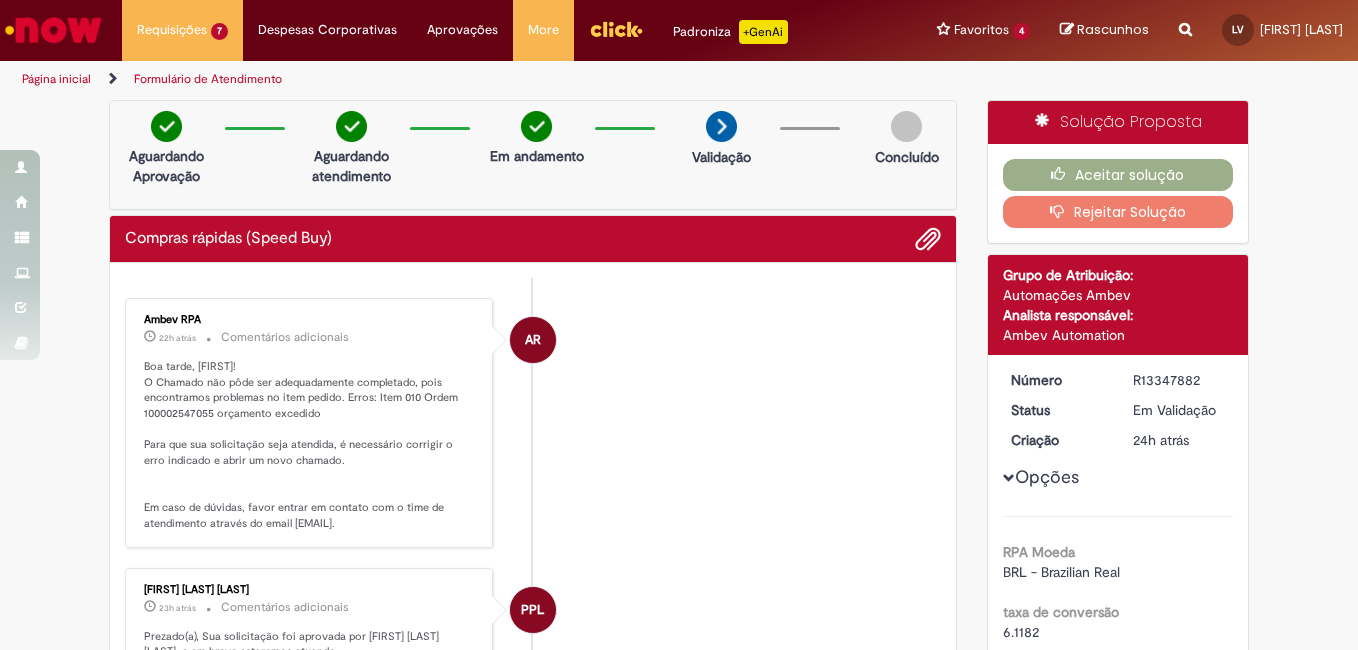 click on "AR
Ambev RPA
22h atrás 22 horas atrás     Comentários adicionais
Boa tarde, [FIRST]!
O Chamado não pôde ser adequadamente completado, pois encontramos problemas no item pedido. Erros: Item 010 Ordem 100002547055 orçamento excedido
Para que sua solicitação seja atendida, é necessário corrigir o erro indicado e abrir um novo chamado.
Em caso de dúvidas, favor entrar em contato com o time de atendimento através do email [EMAIL]." at bounding box center (533, 423) 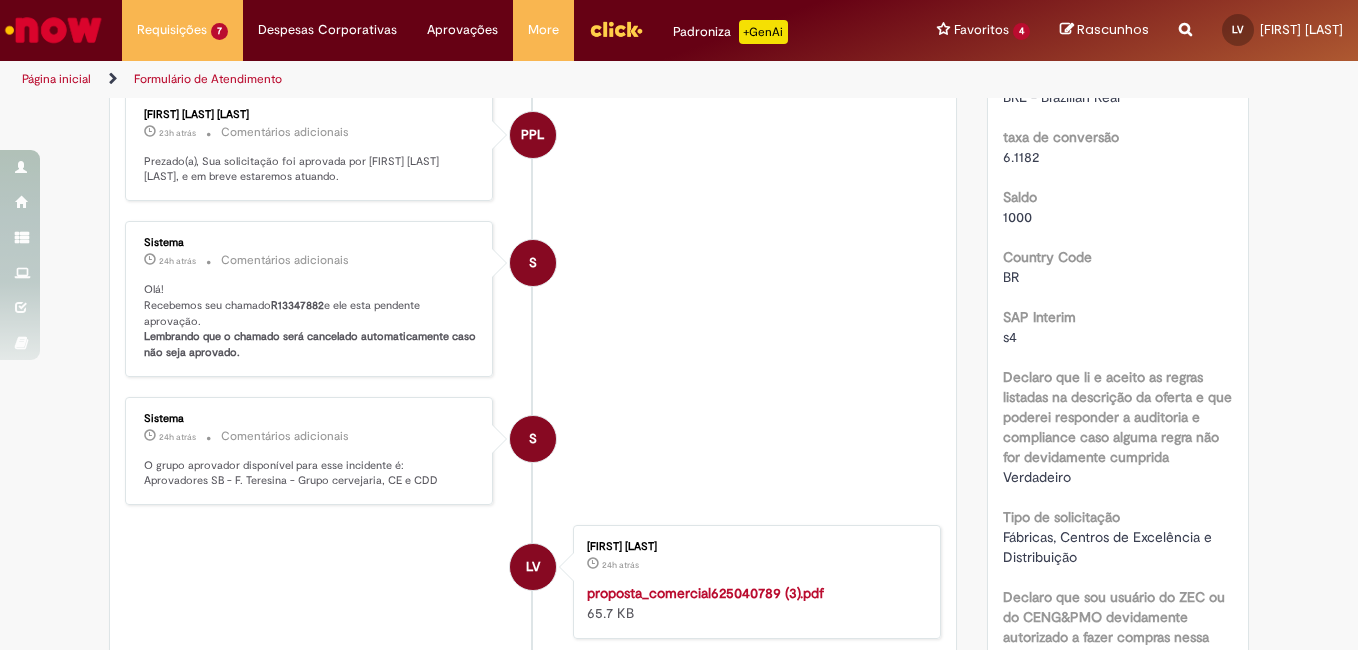scroll, scrollTop: 487, scrollLeft: 0, axis: vertical 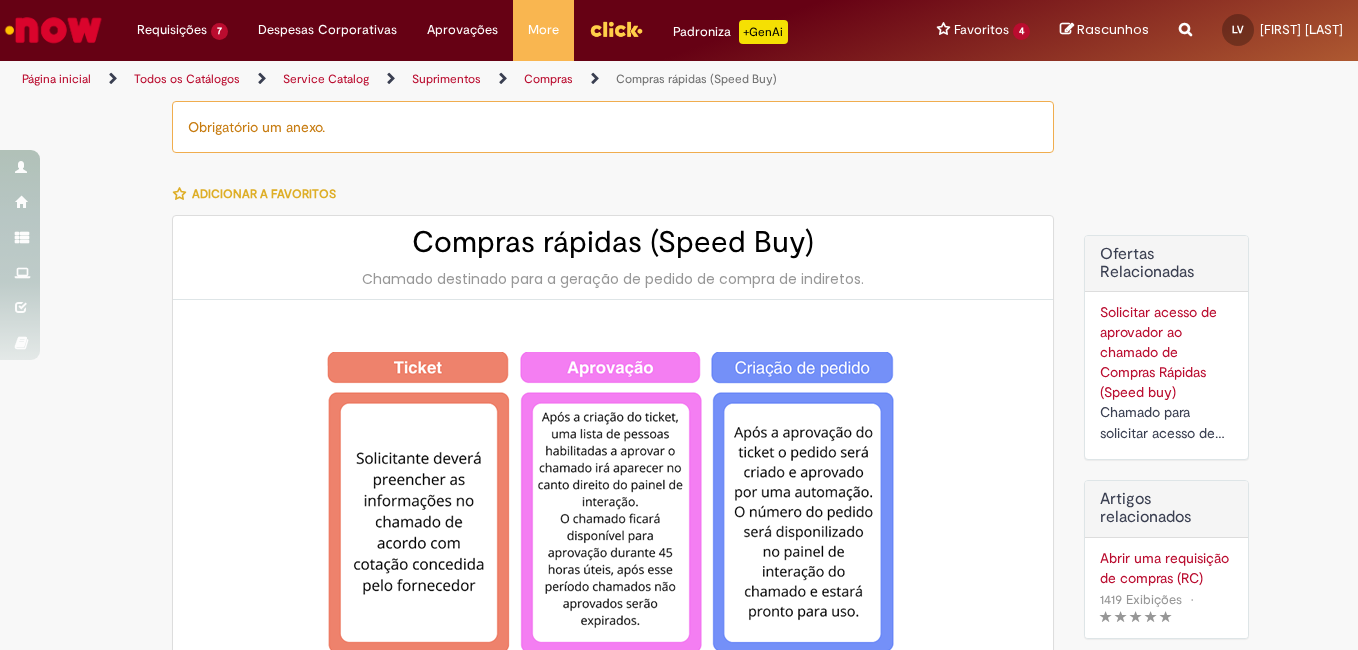 type on "********" 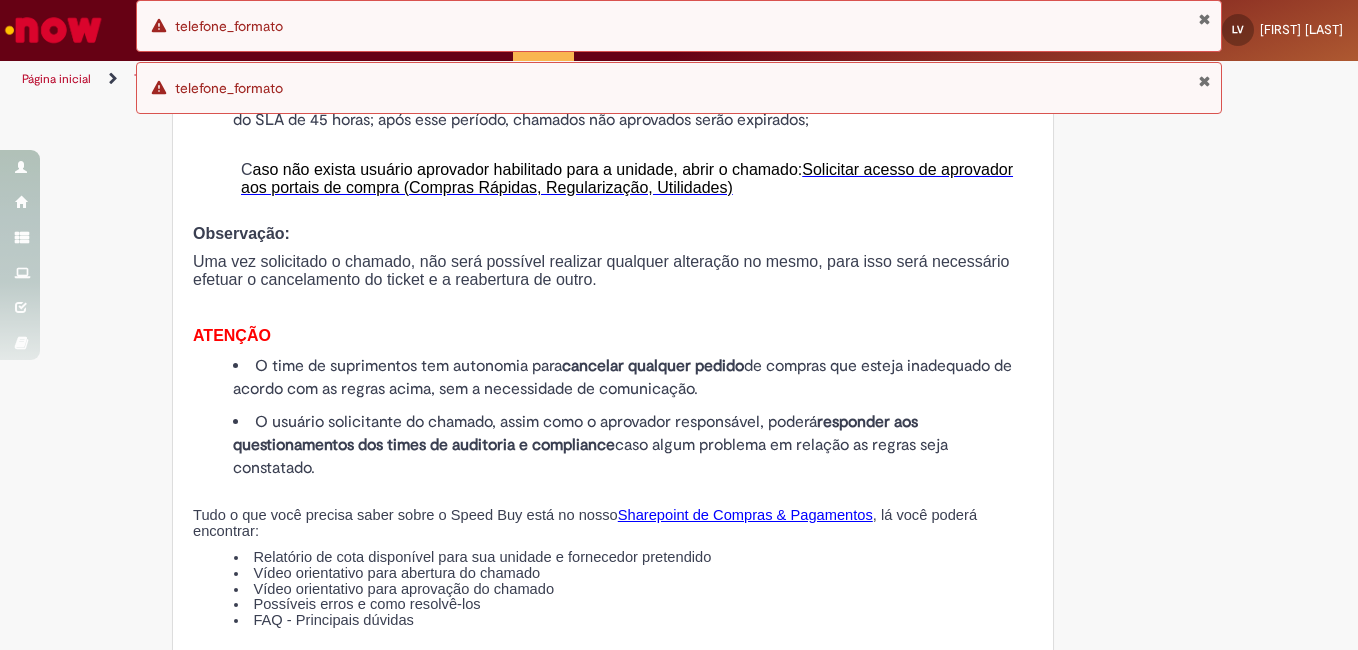 scroll, scrollTop: 738, scrollLeft: 0, axis: vertical 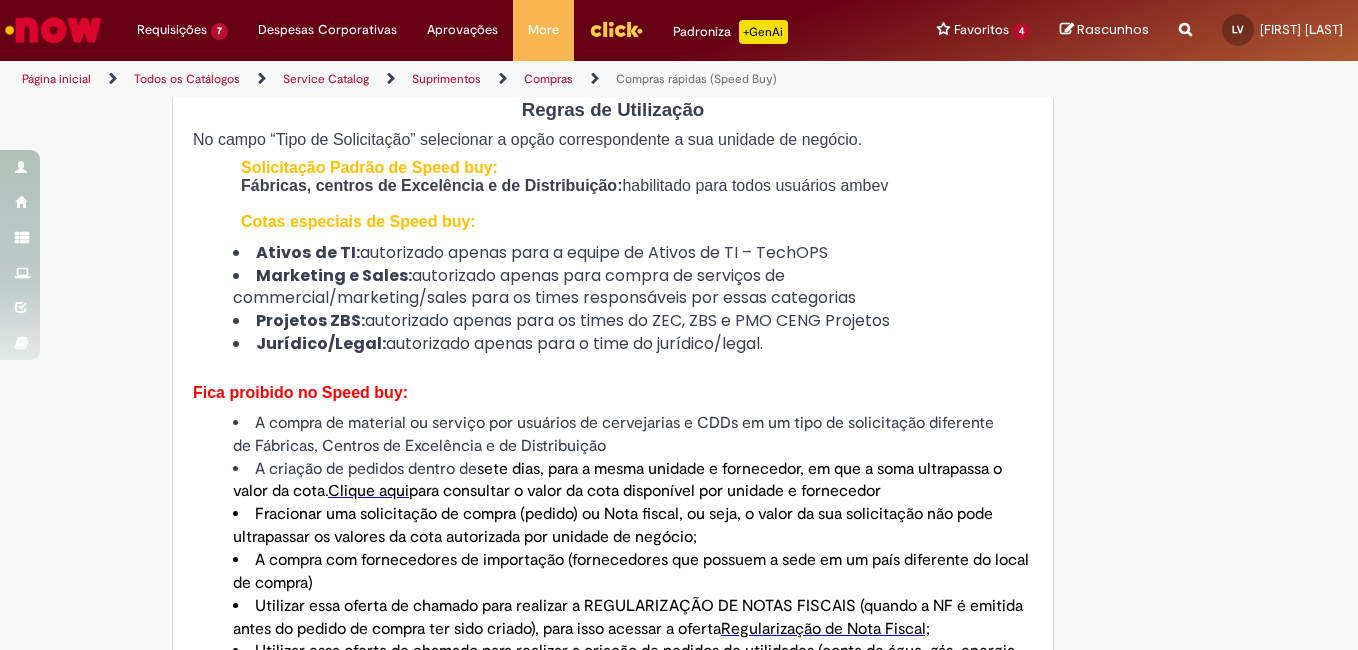 click on "Clique aqui" at bounding box center [368, 491] 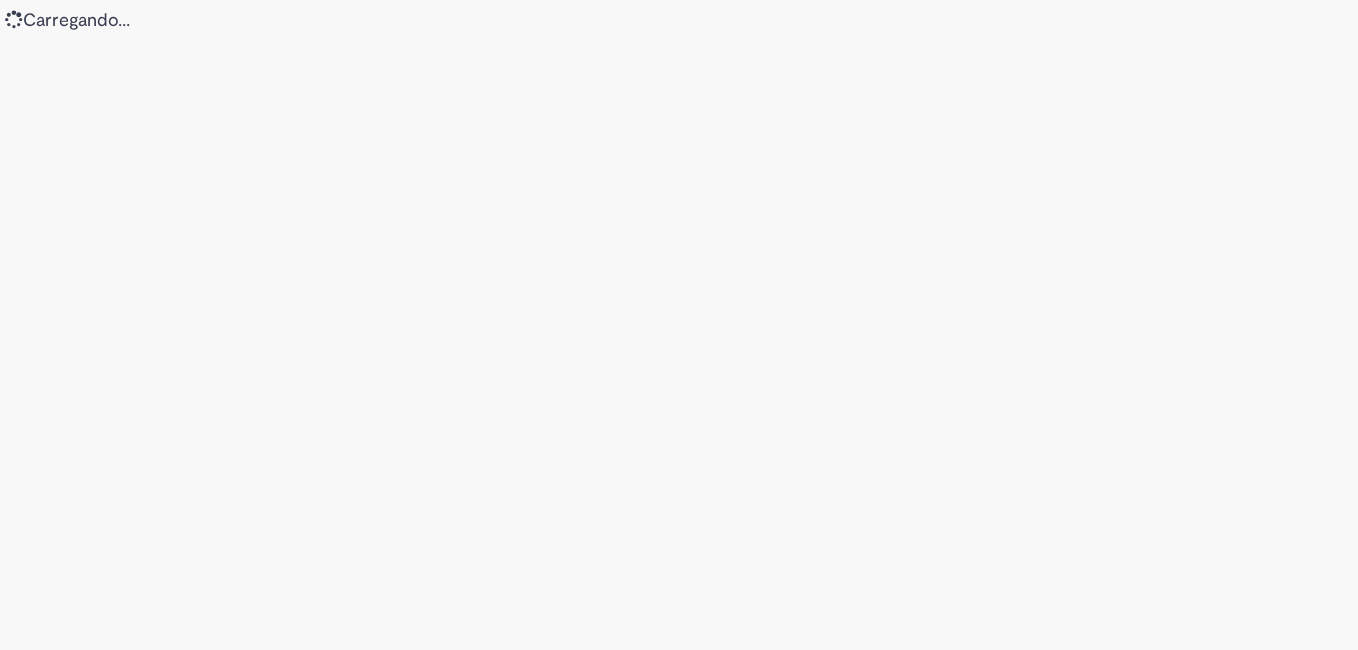 scroll, scrollTop: 0, scrollLeft: 0, axis: both 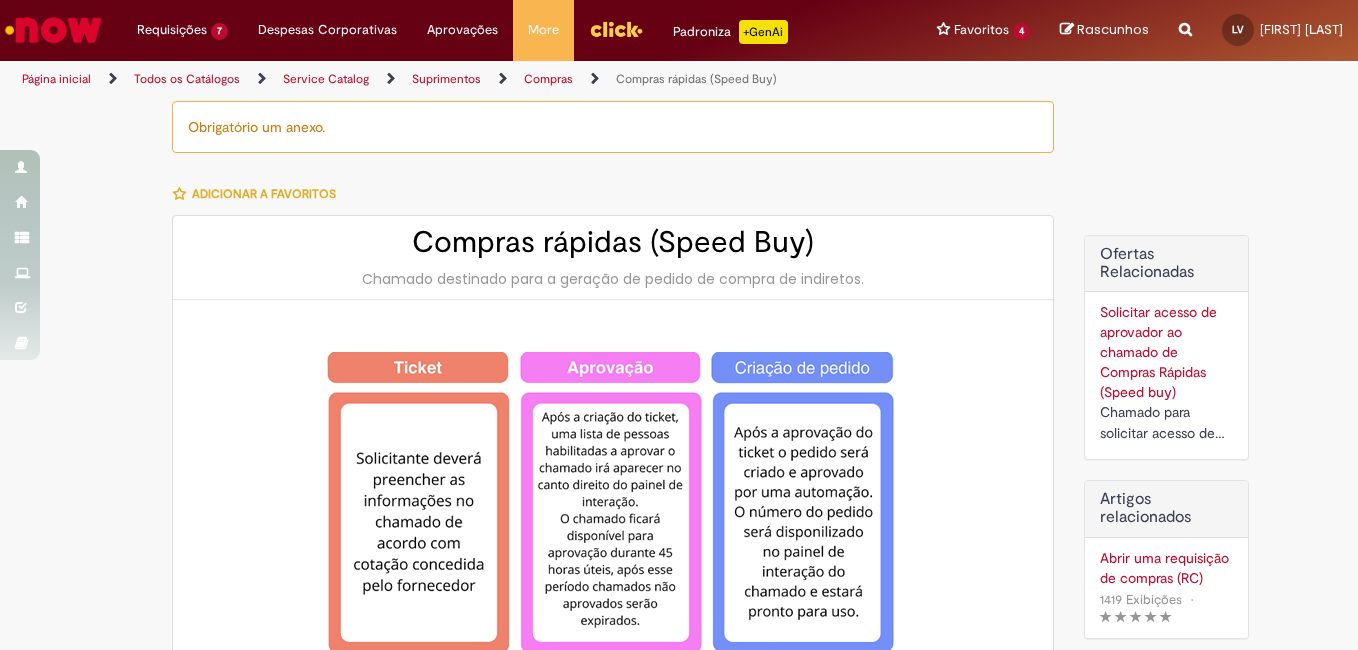 type on "********" 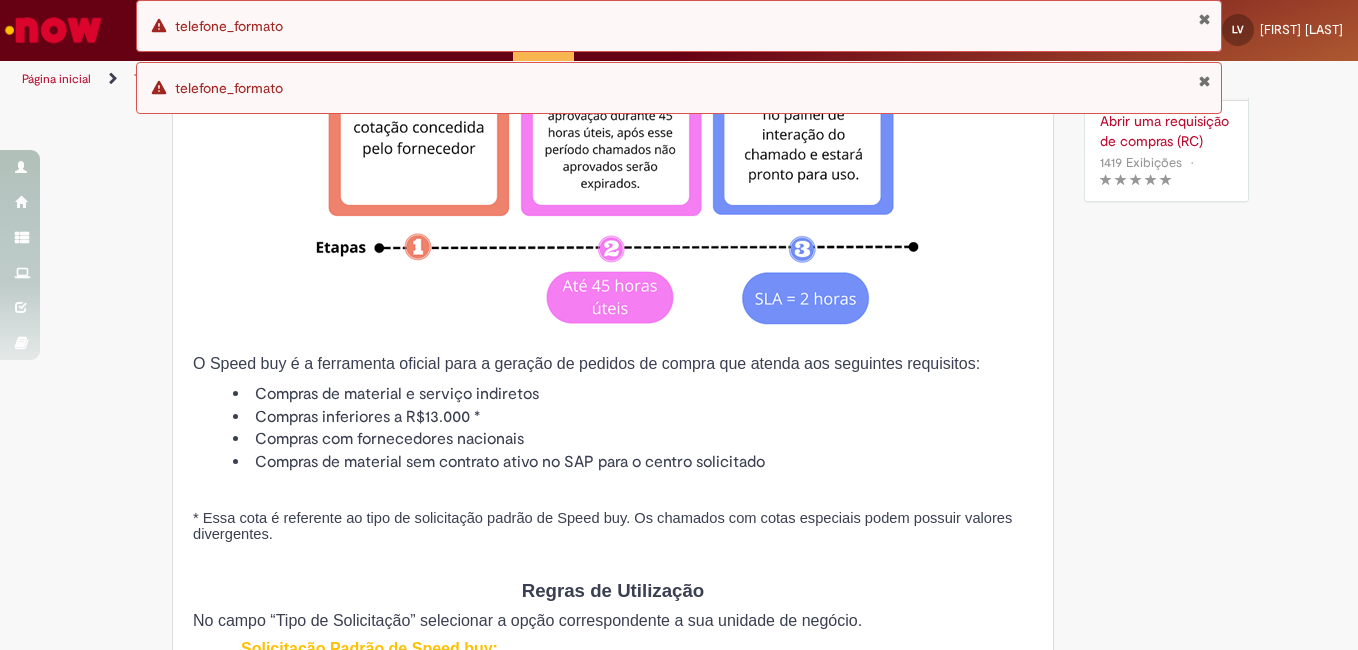 scroll, scrollTop: 135, scrollLeft: 0, axis: vertical 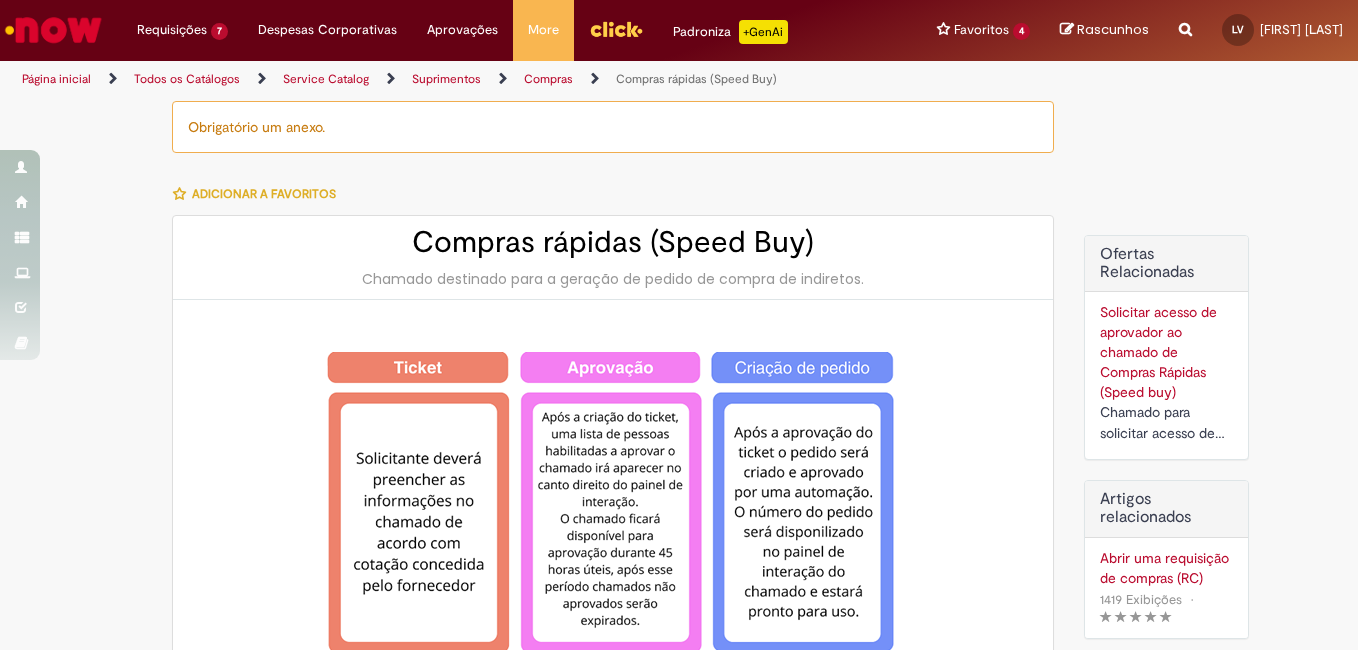 click on "Página inicial
Todos os Catálogos     Service Catalog     Suprimentos     Compras       Compras rápidas (Speed Buy)" at bounding box center [679, 79] 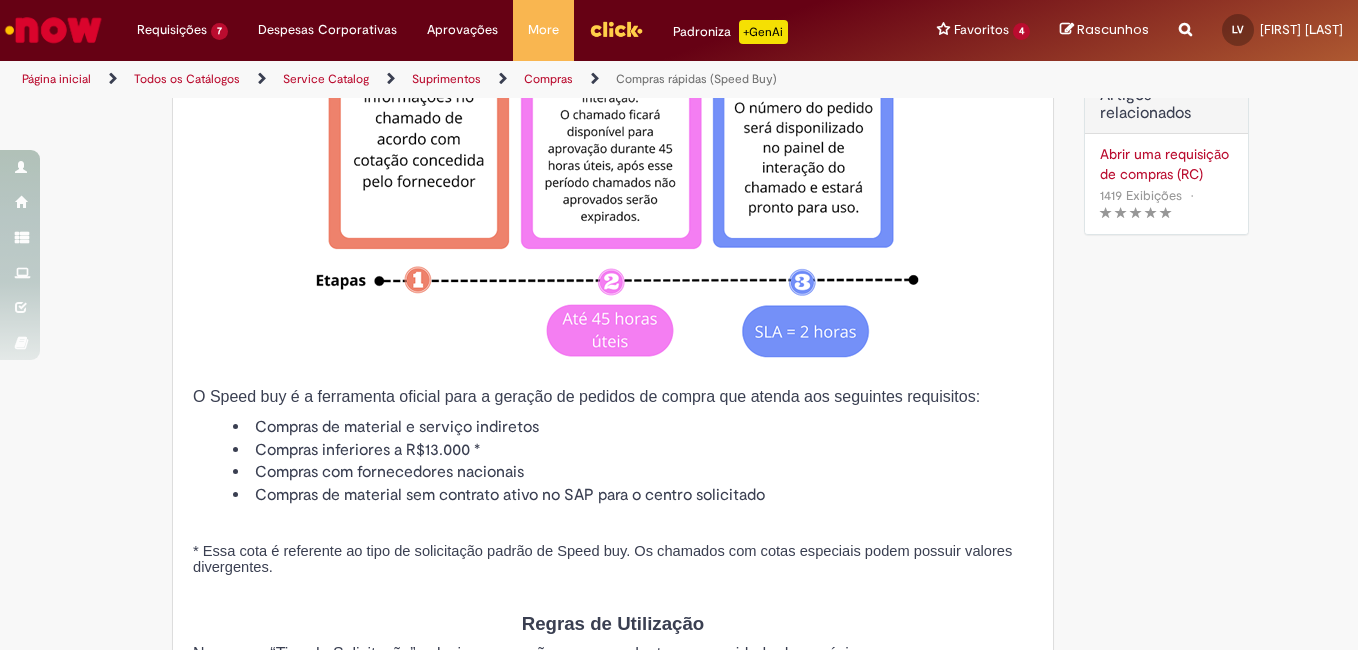 scroll, scrollTop: 486, scrollLeft: 0, axis: vertical 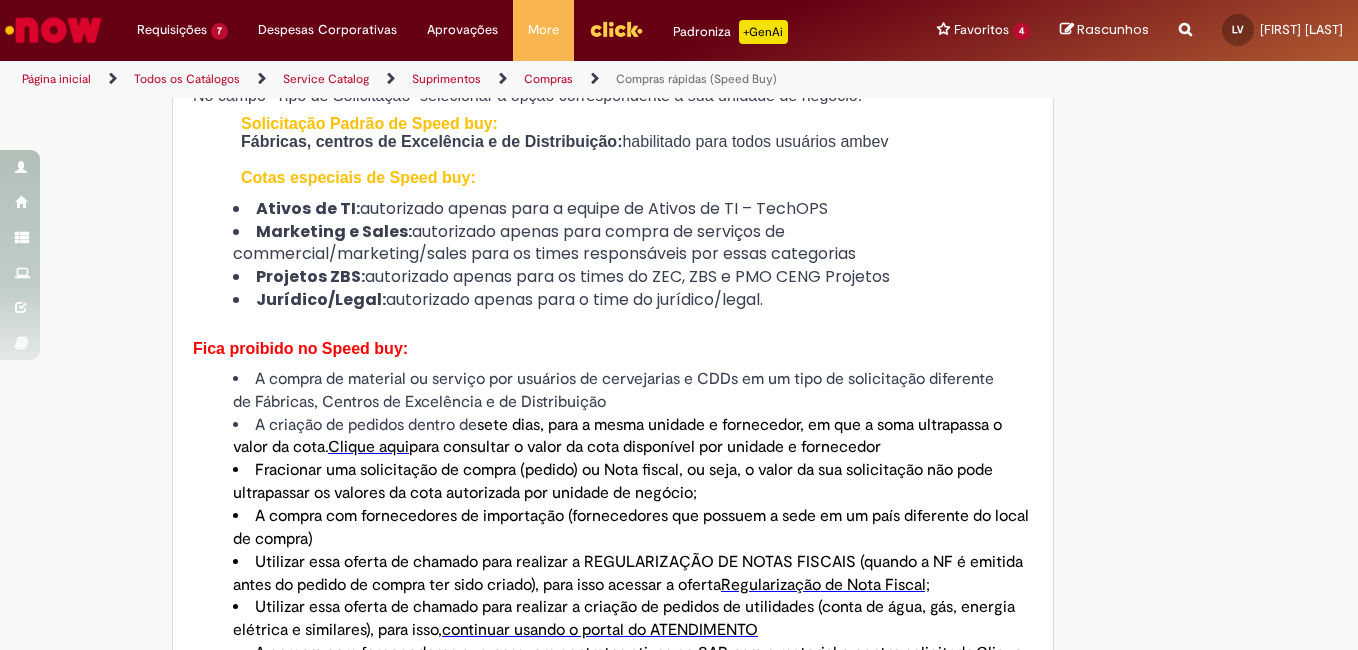 click on "Clique aqui" at bounding box center (368, 447) 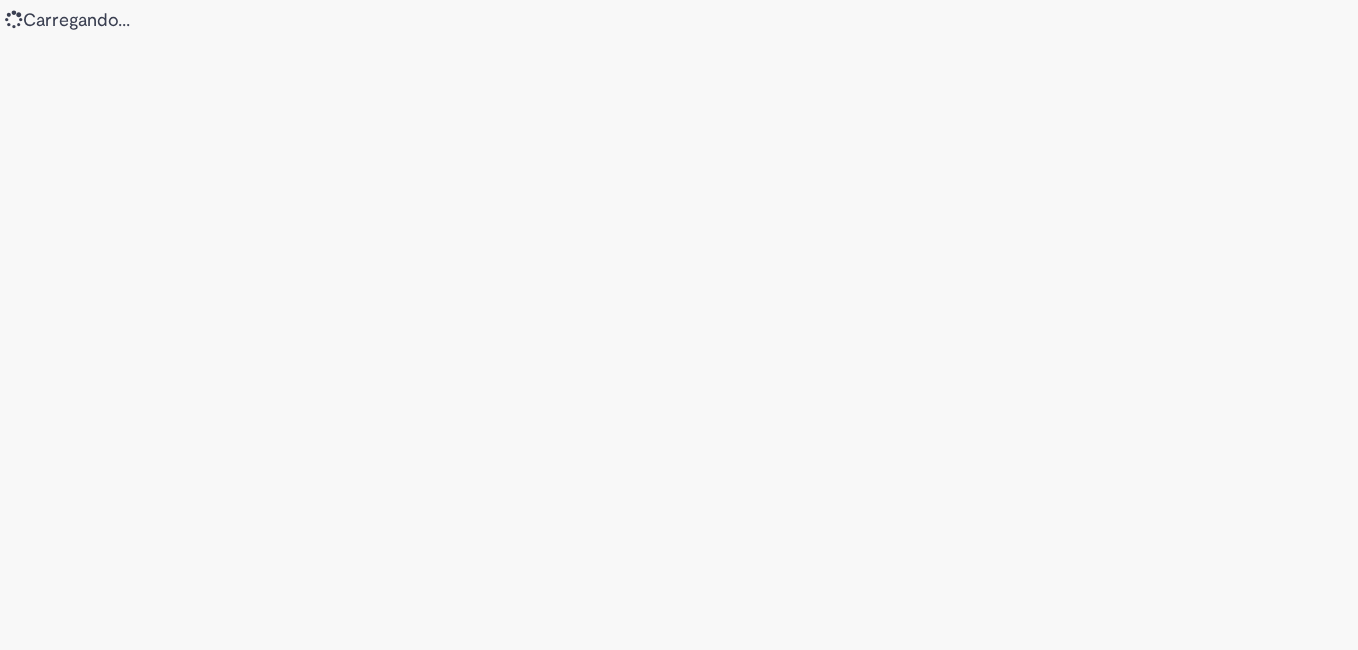 scroll, scrollTop: 0, scrollLeft: 0, axis: both 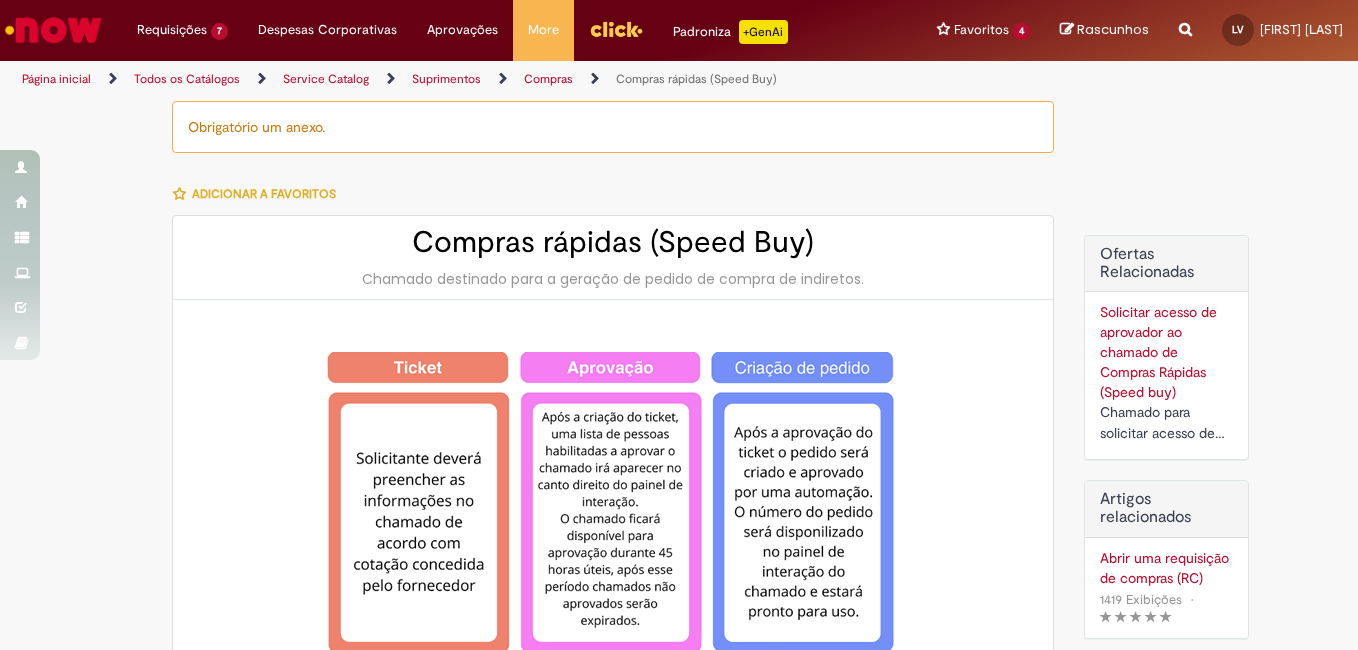 type on "**********" 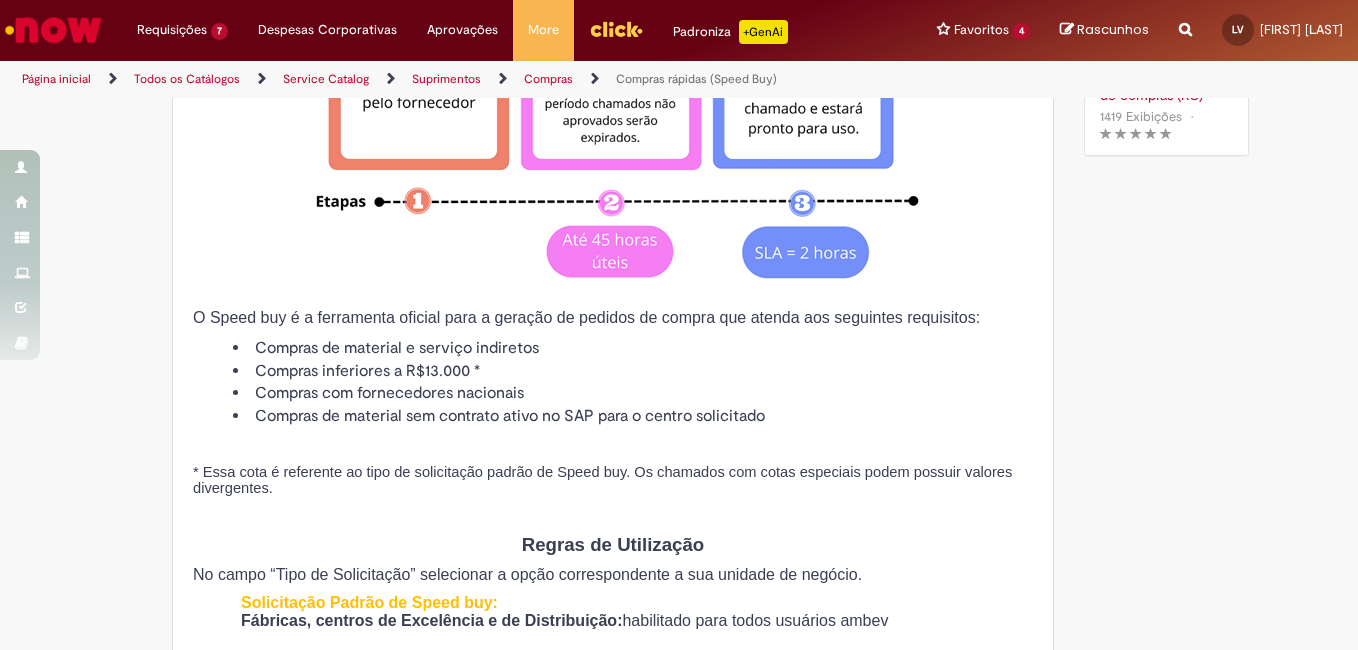 scroll, scrollTop: 785, scrollLeft: 0, axis: vertical 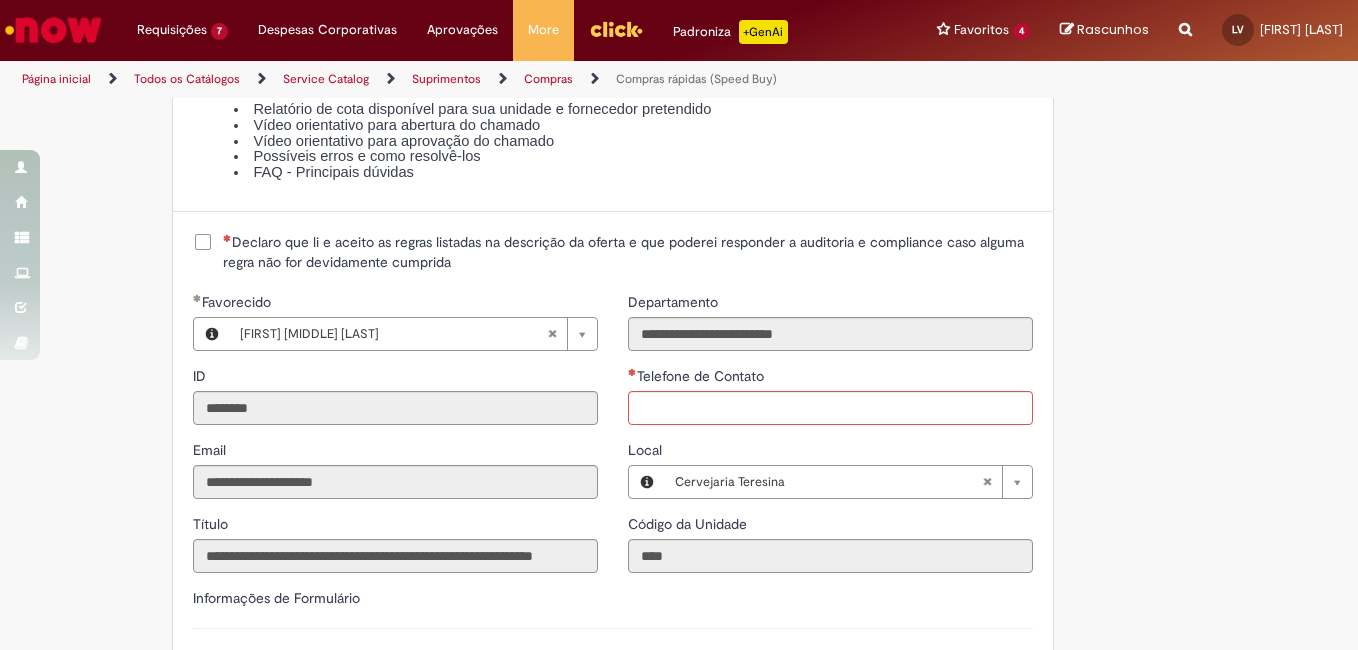 click on "Declaro que li e aceito as regras listadas na descrição da oferta e que poderei responder a auditoria e compliance caso alguma regra não for devidamente cumprida" at bounding box center [613, 252] 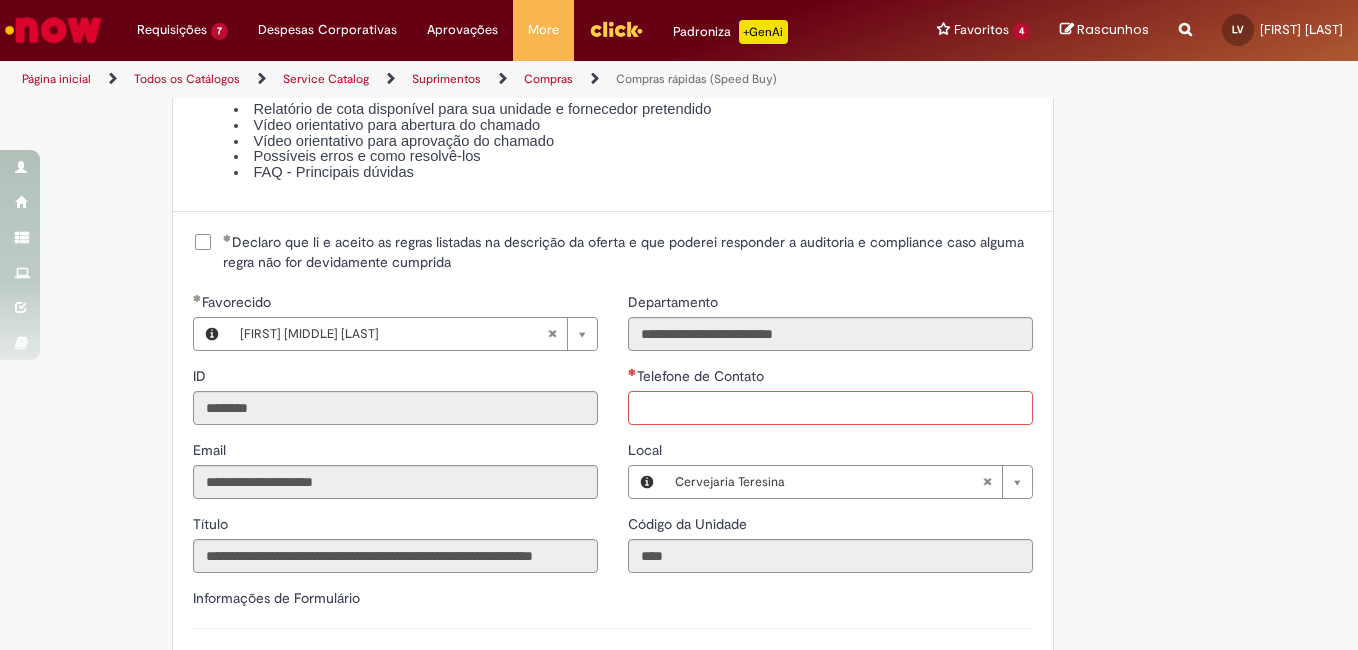 click on "Telefone de Contato" at bounding box center [830, 408] 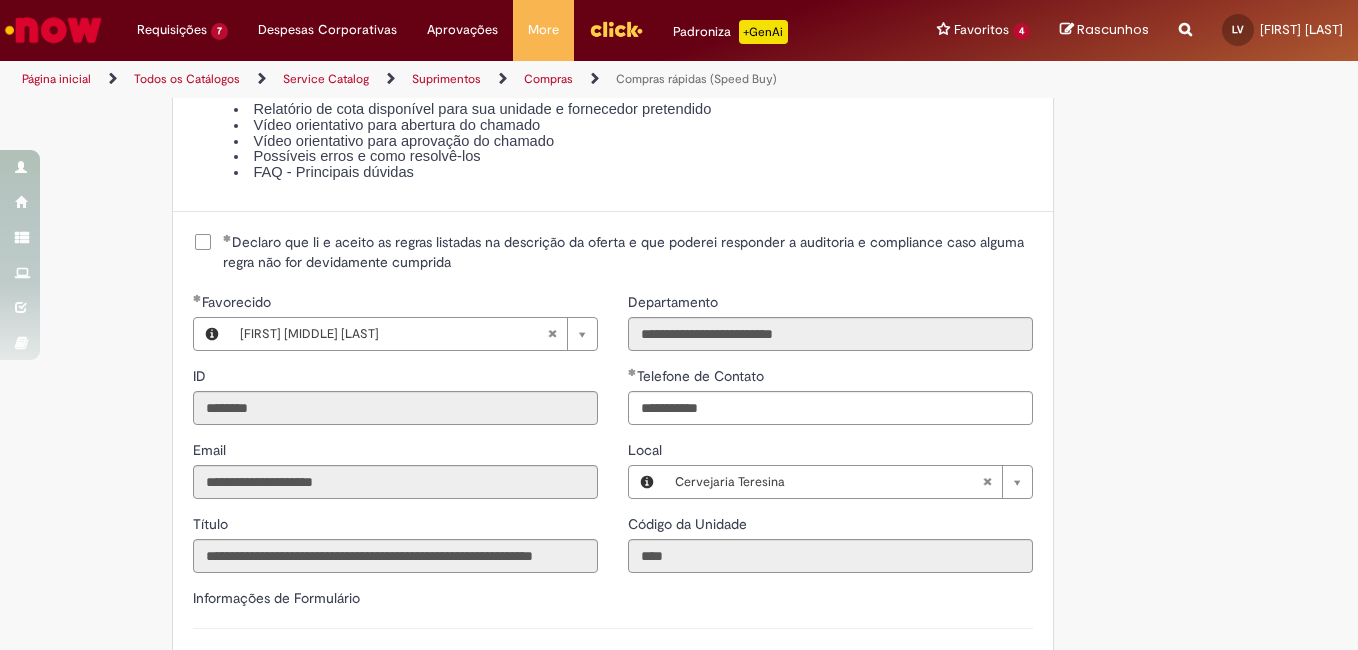 type on "**********" 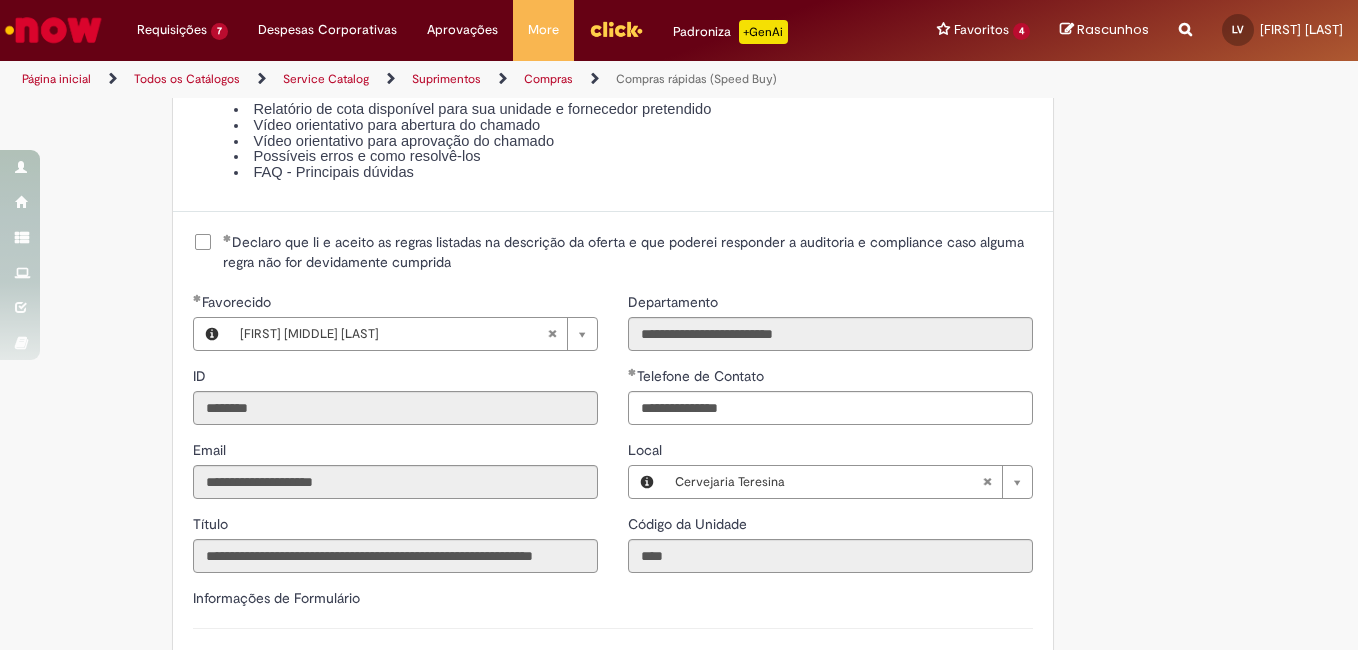 click on "Obrigatório um anexo.
Adicionar a Favoritos
Compras rápidas (Speed Buy)
Chamado destinado para a geração de pedido de compra de indiretos.
O Speed buy é a ferramenta oficial para a geração de pedidos de compra que atenda aos seguintes requisitos:
Compras de material e serviço indiretos
Compras inferiores a R$13.000 *
Compras com fornecedores nacionais
Compras de material sem contrato ativo no SAP para o centro solicitado
* Essa cota é referente ao tipo de solicitação padrão de Speed buy. Os chamados com cotas especiais podem possuir valores divergentes.
Regras de Utilização
No campo “Tipo de Solicitação” selecionar a opção correspondente a sua unidade de negócio.
Solicitação Padrão de Speed buy:
Fábricas, centros de Excelência e de Distribuição:  habilitado para todos usuários ambev
Ativos   de TI:" at bounding box center [679, -564] 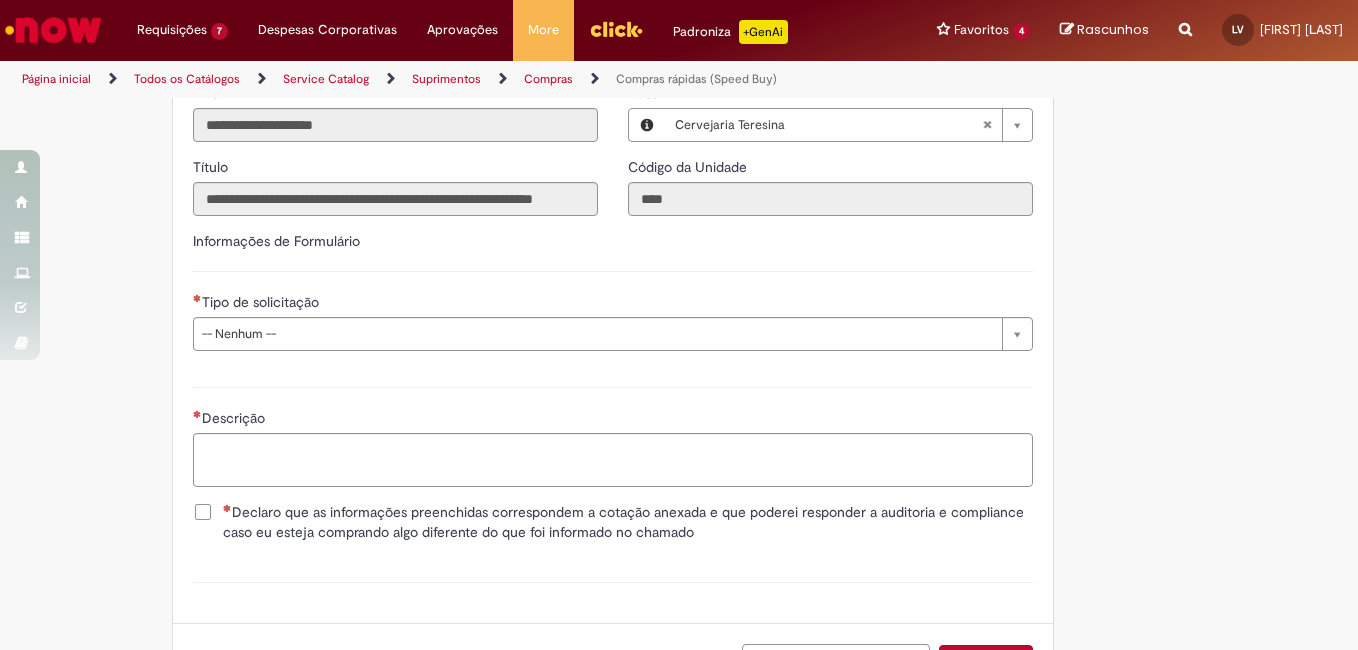 scroll, scrollTop: 2758, scrollLeft: 0, axis: vertical 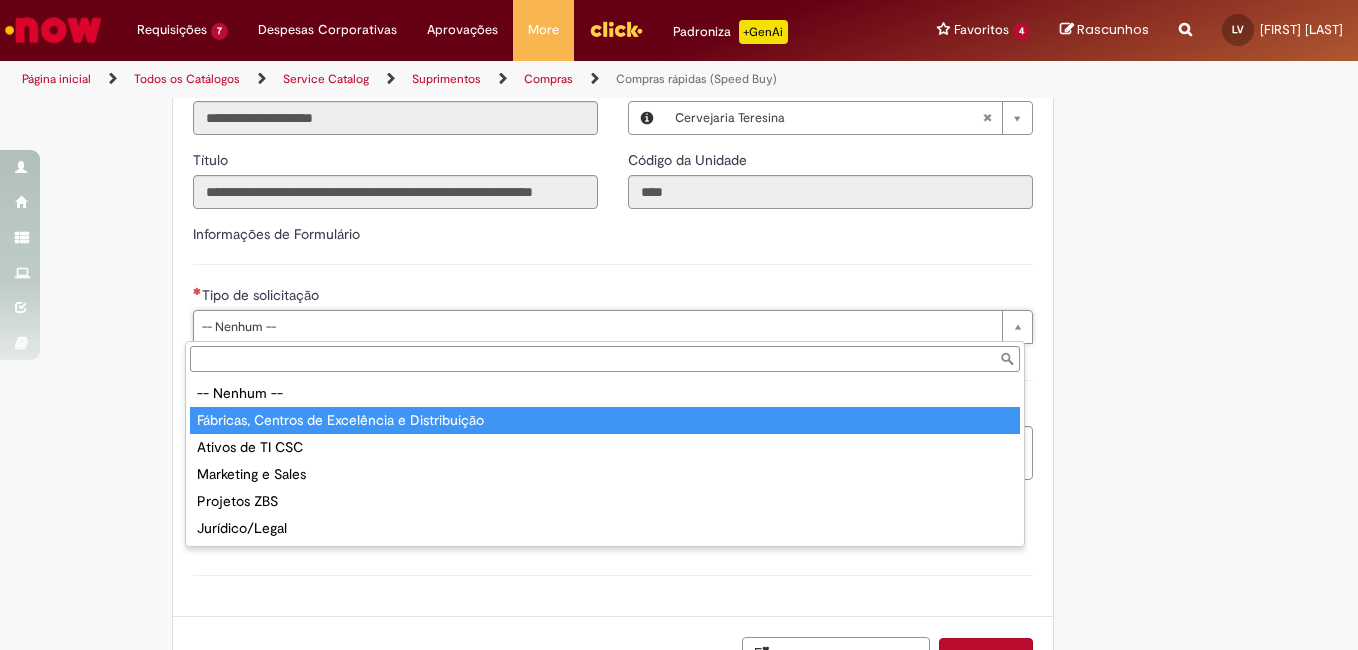 type on "**********" 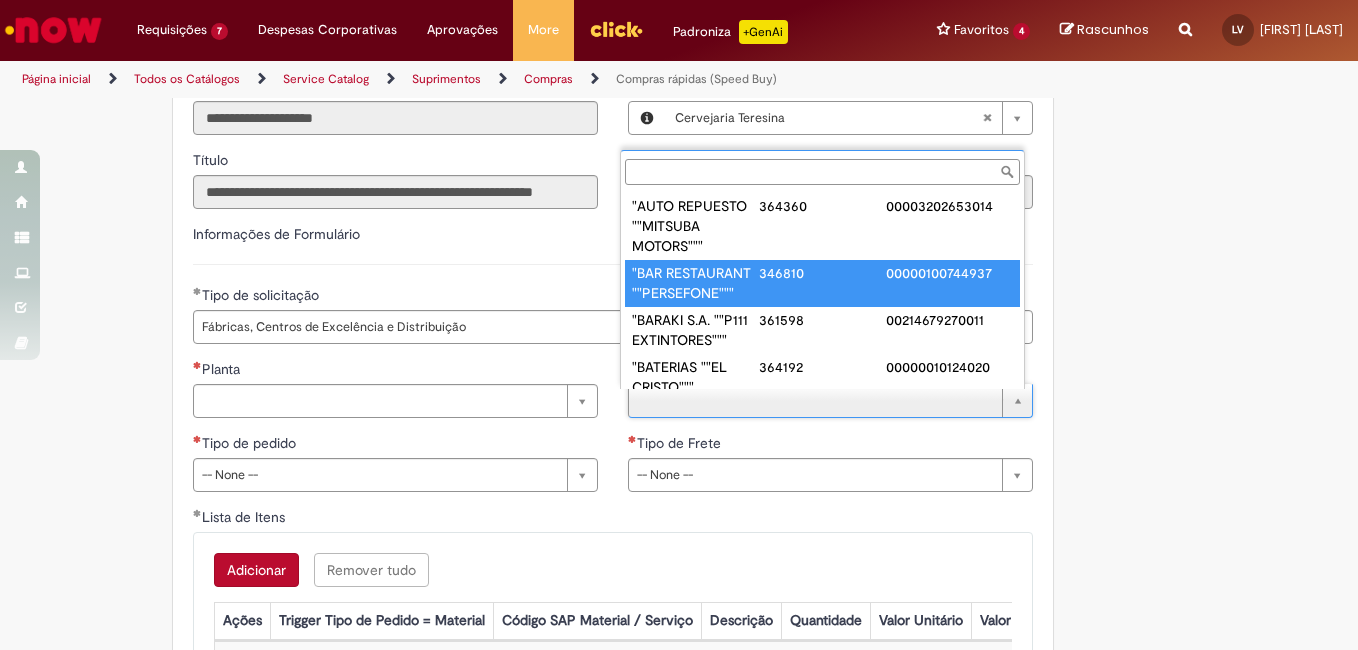 scroll, scrollTop: 0, scrollLeft: 0, axis: both 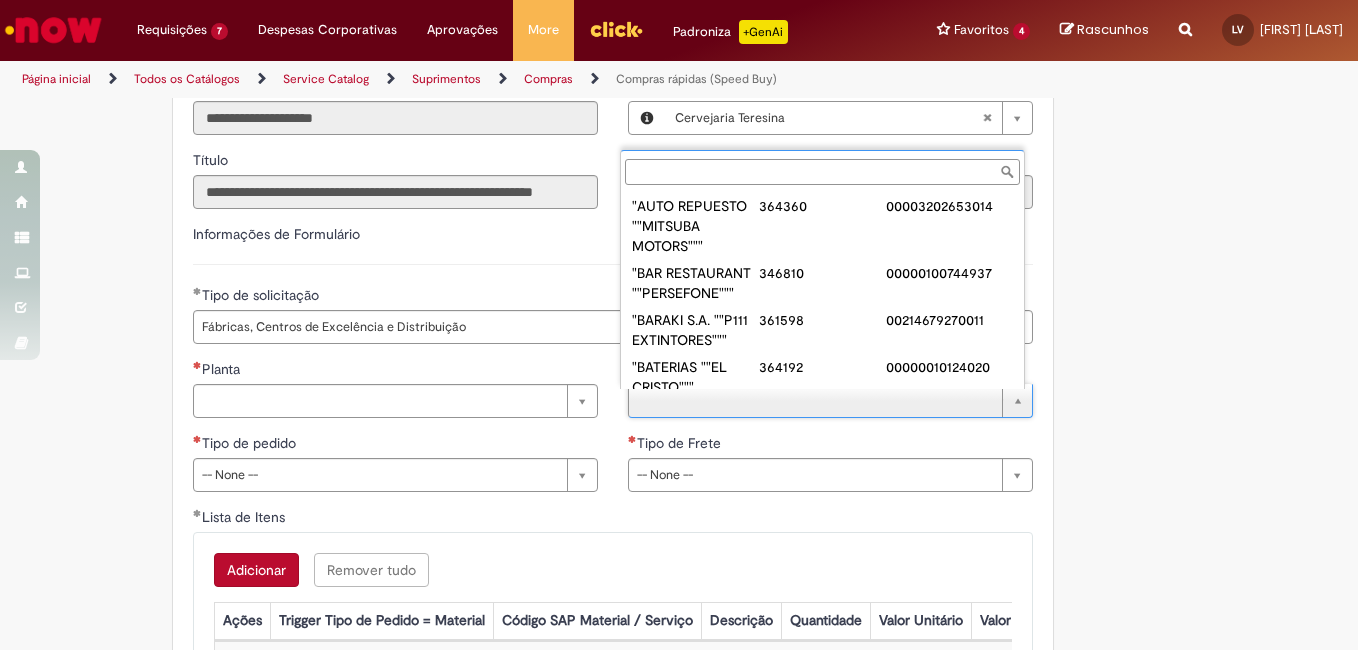 click on "Fornecedor" at bounding box center (822, 172) 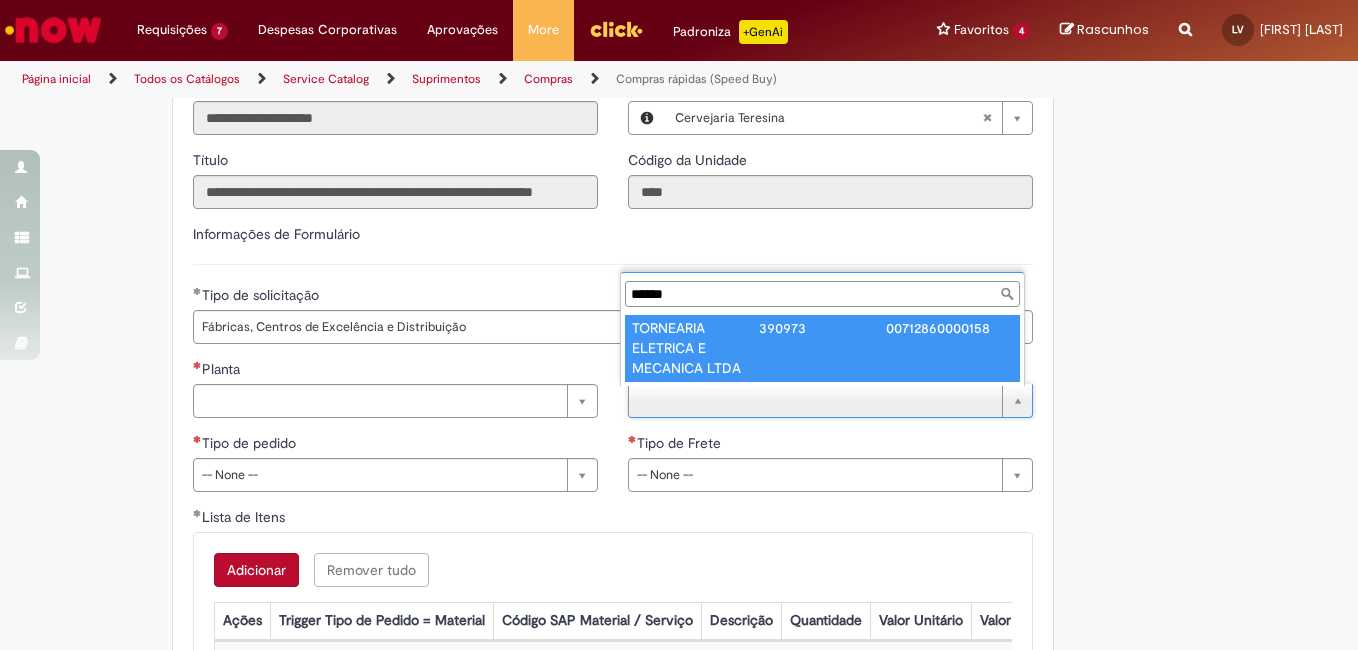 type on "******" 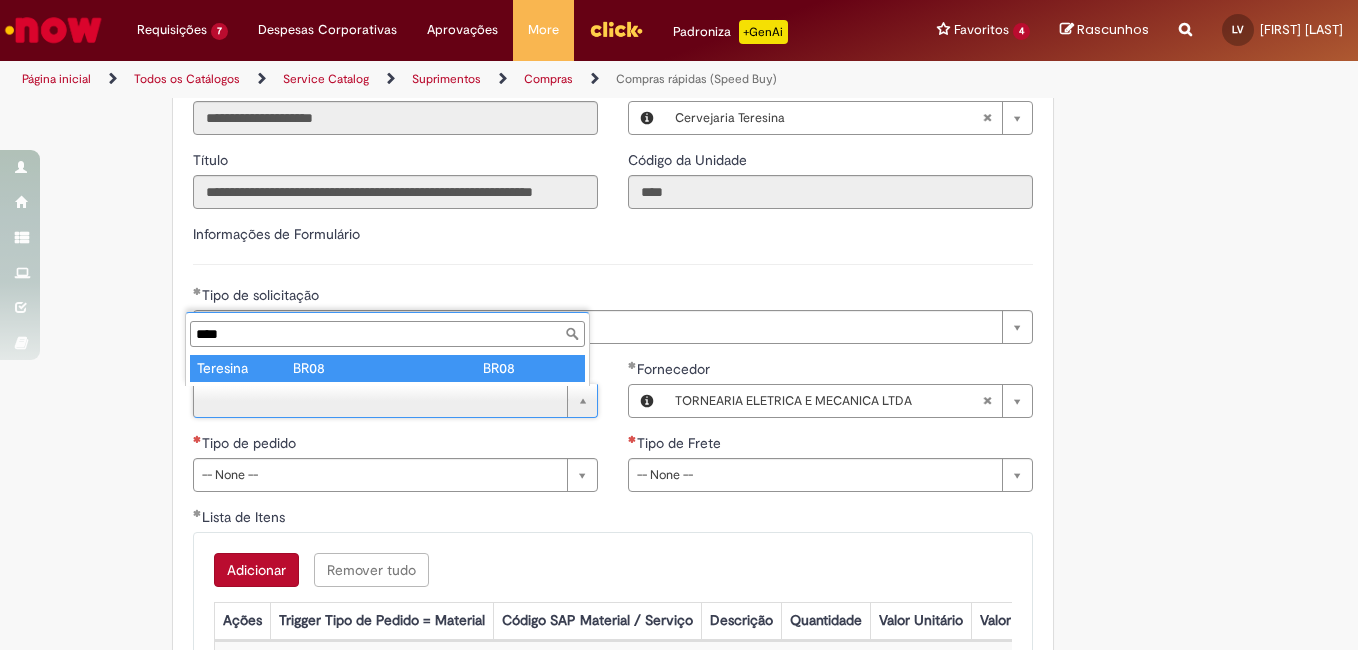 type on "****" 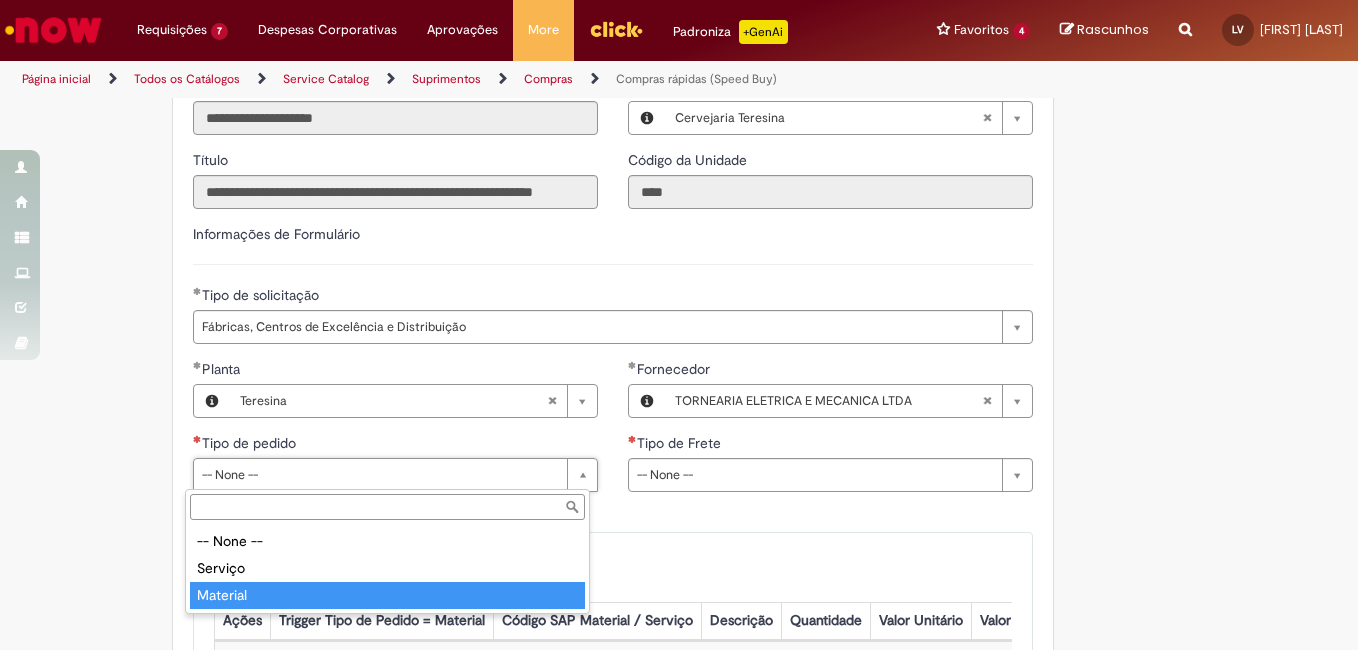 type on "********" 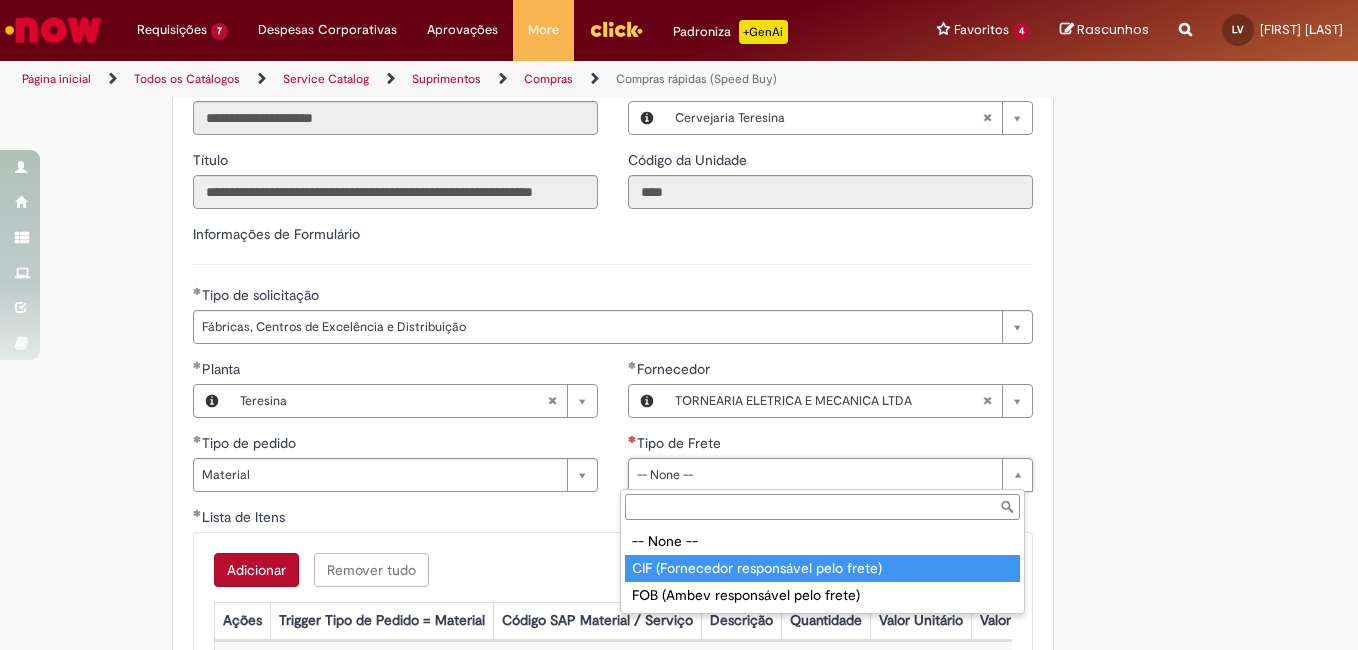 type on "**********" 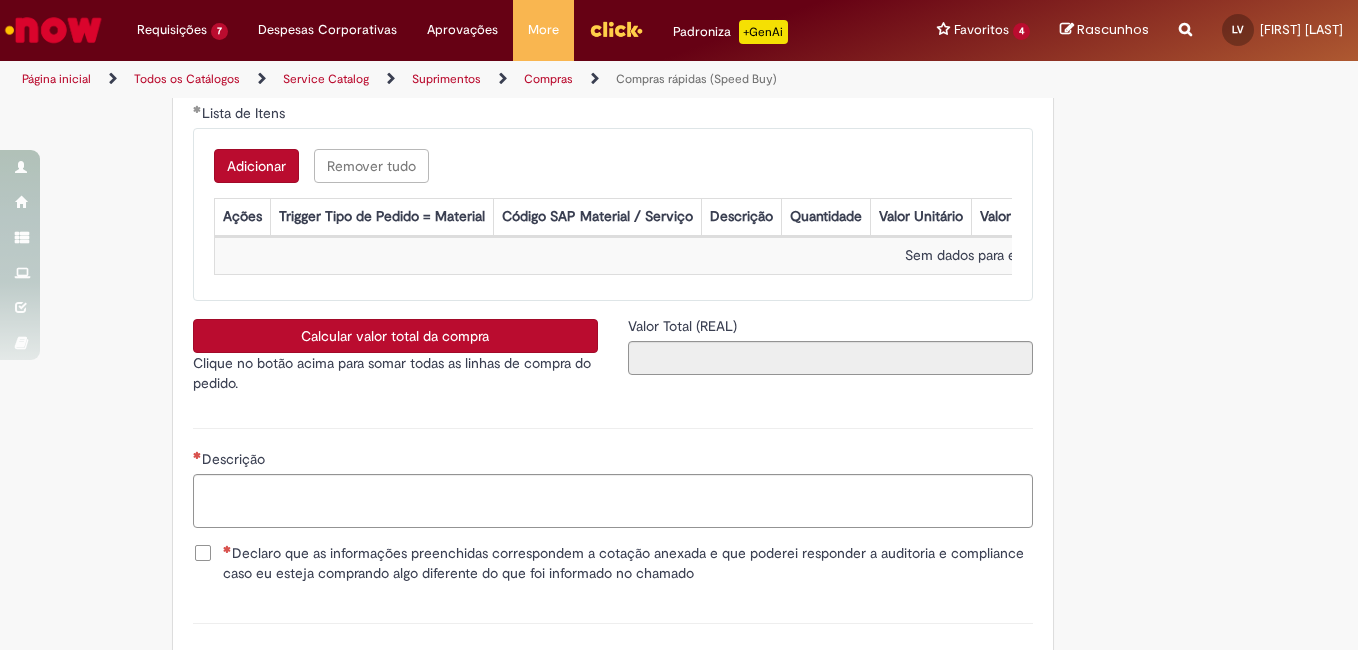scroll, scrollTop: 3359, scrollLeft: 0, axis: vertical 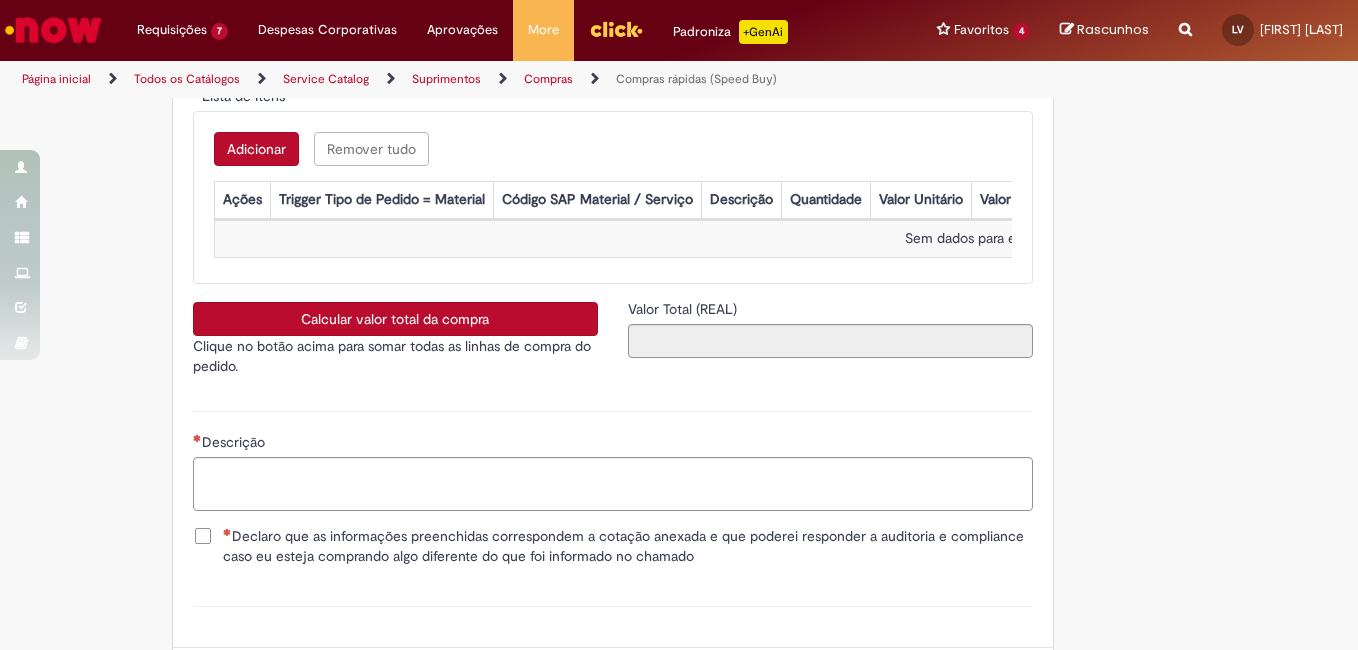click on "Adicionar" at bounding box center (256, 149) 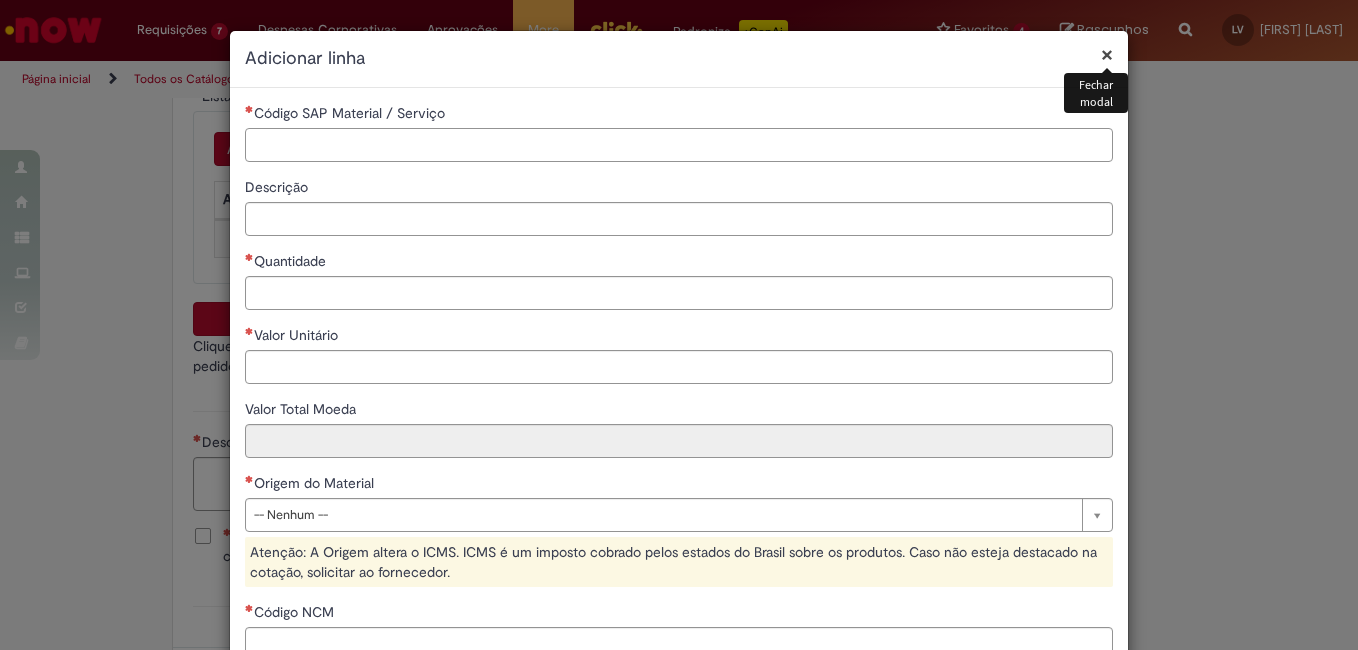click on "Código SAP Material / Serviço" at bounding box center [679, 145] 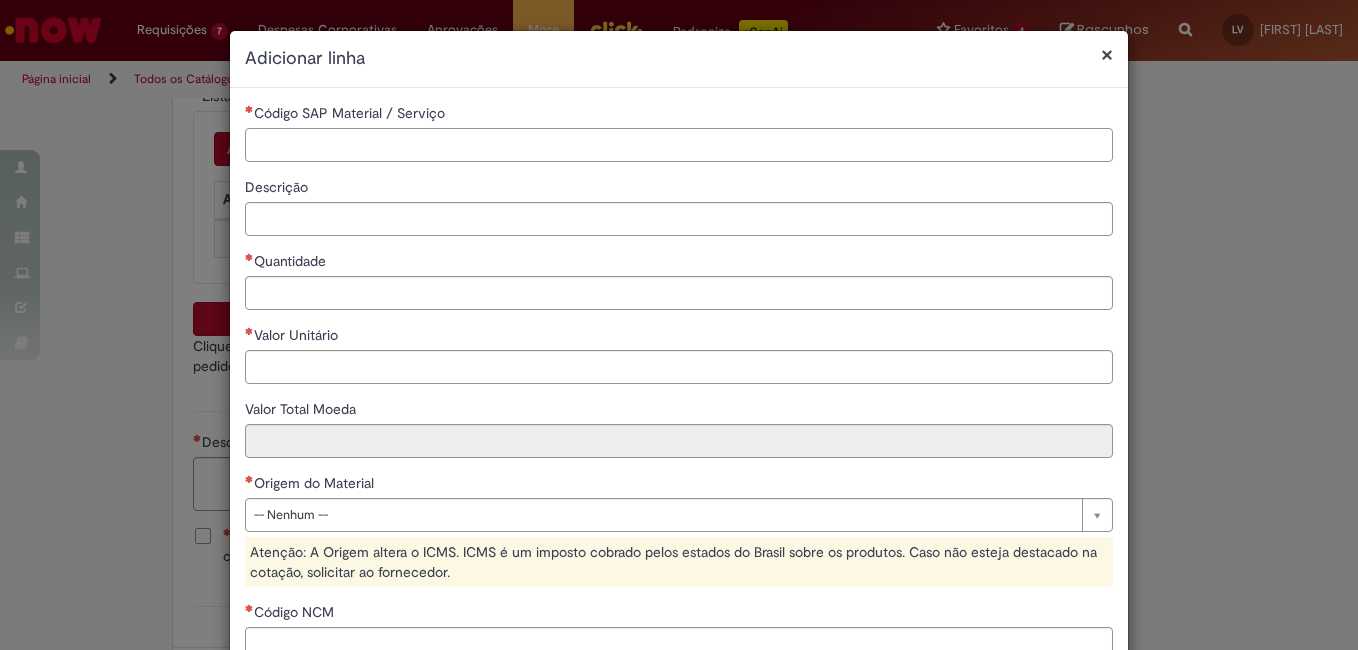 paste on "********" 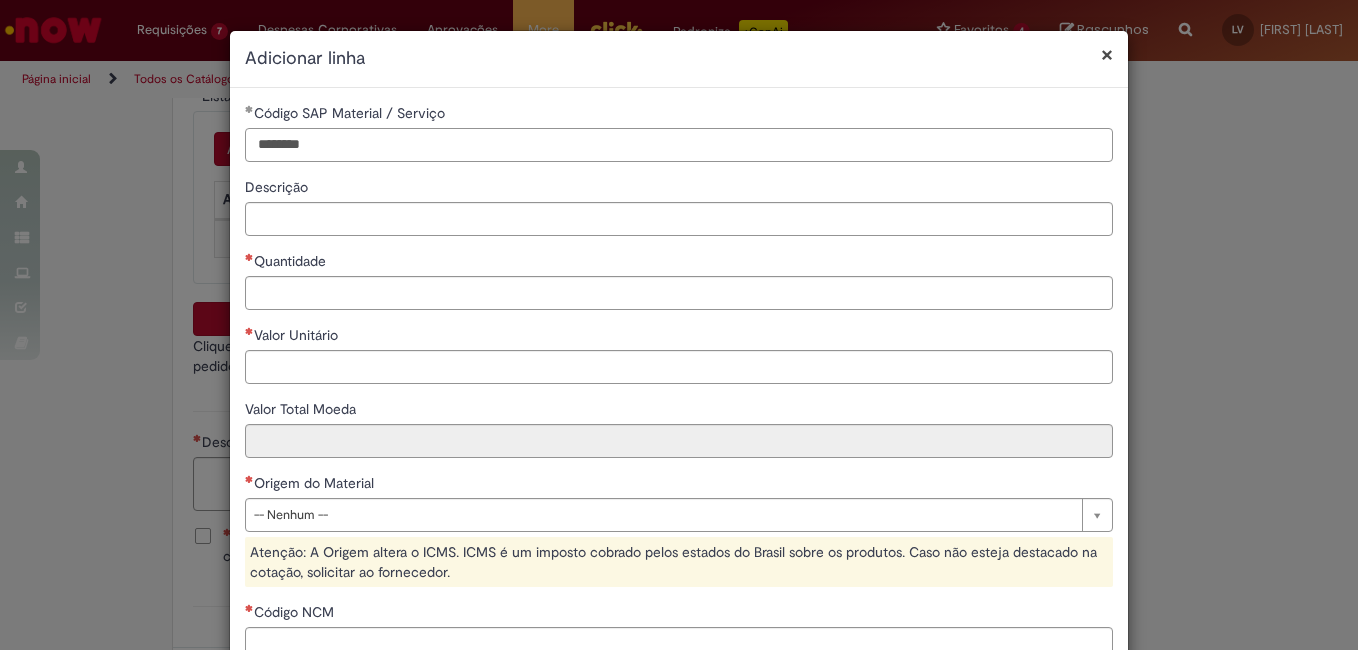 type on "********" 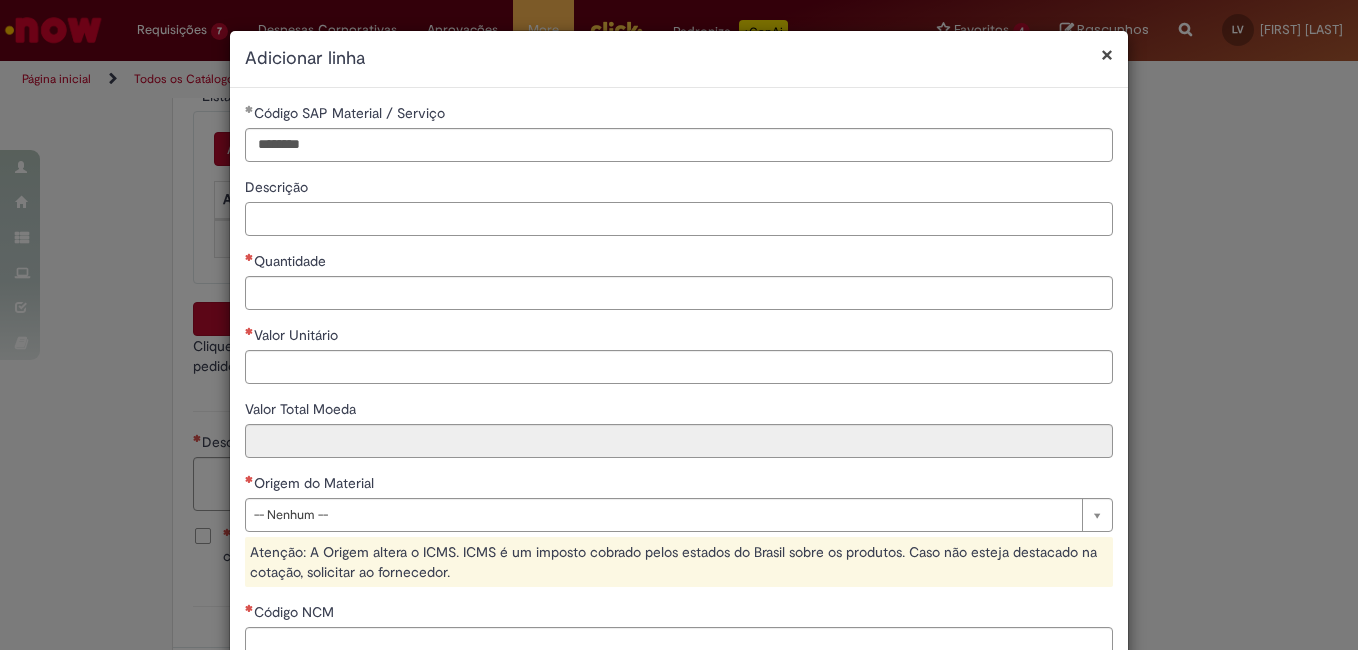 click on "Descrição" at bounding box center (679, 219) 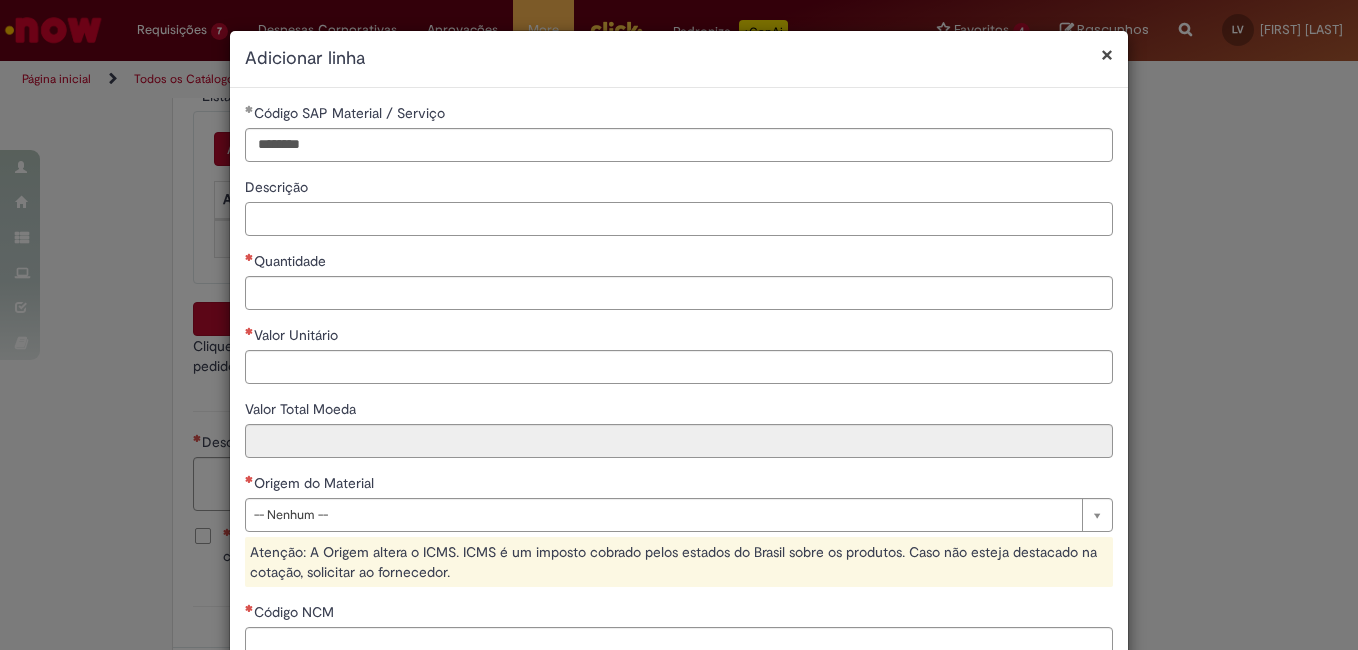paste on "**********" 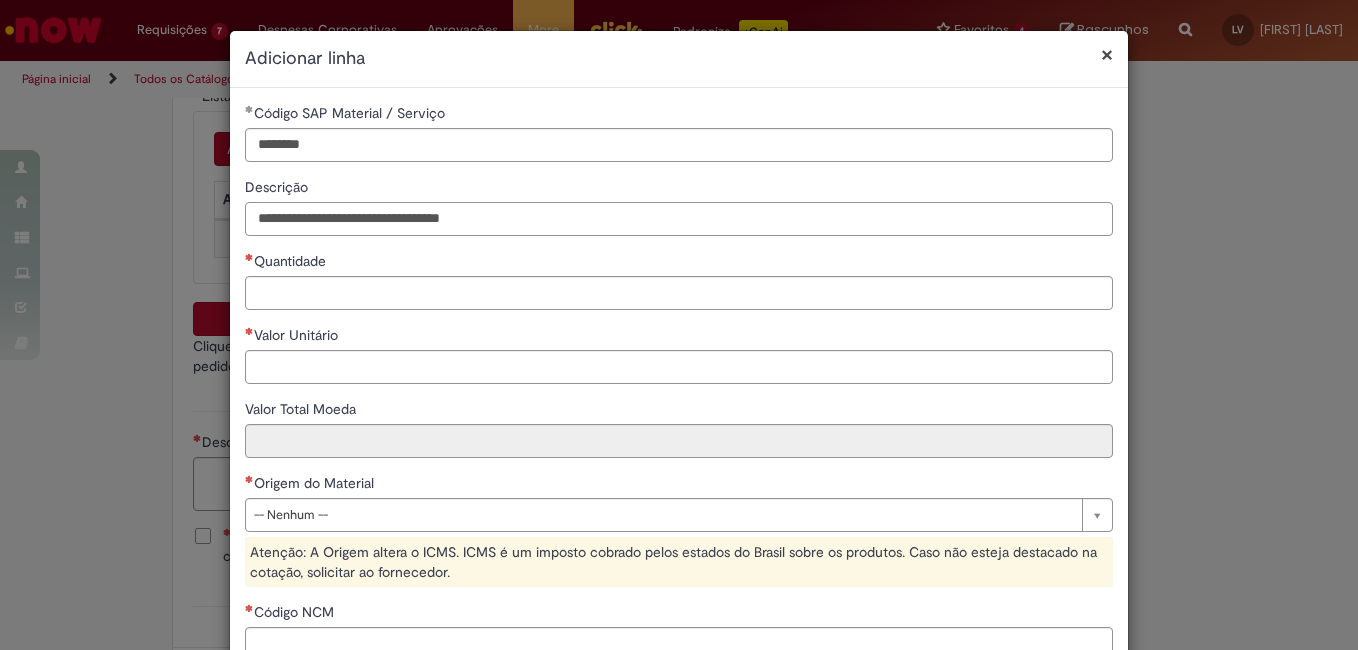type on "**********" 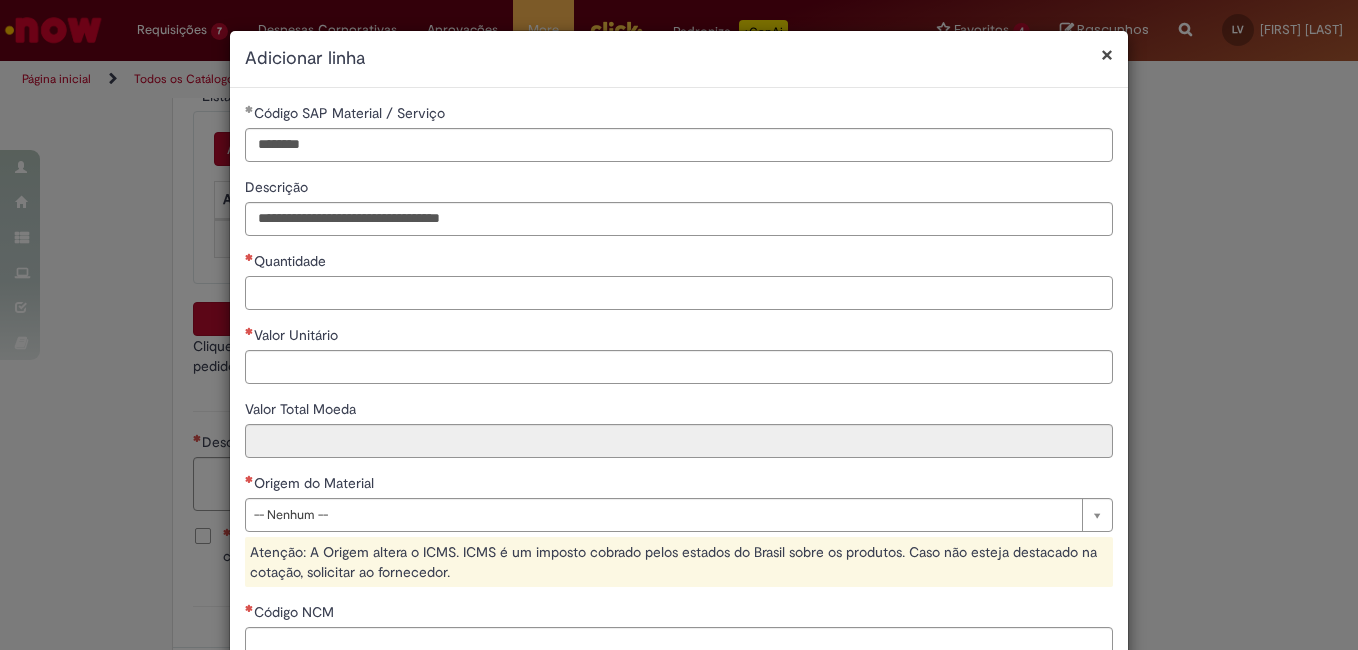 click on "Quantidade" at bounding box center [679, 293] 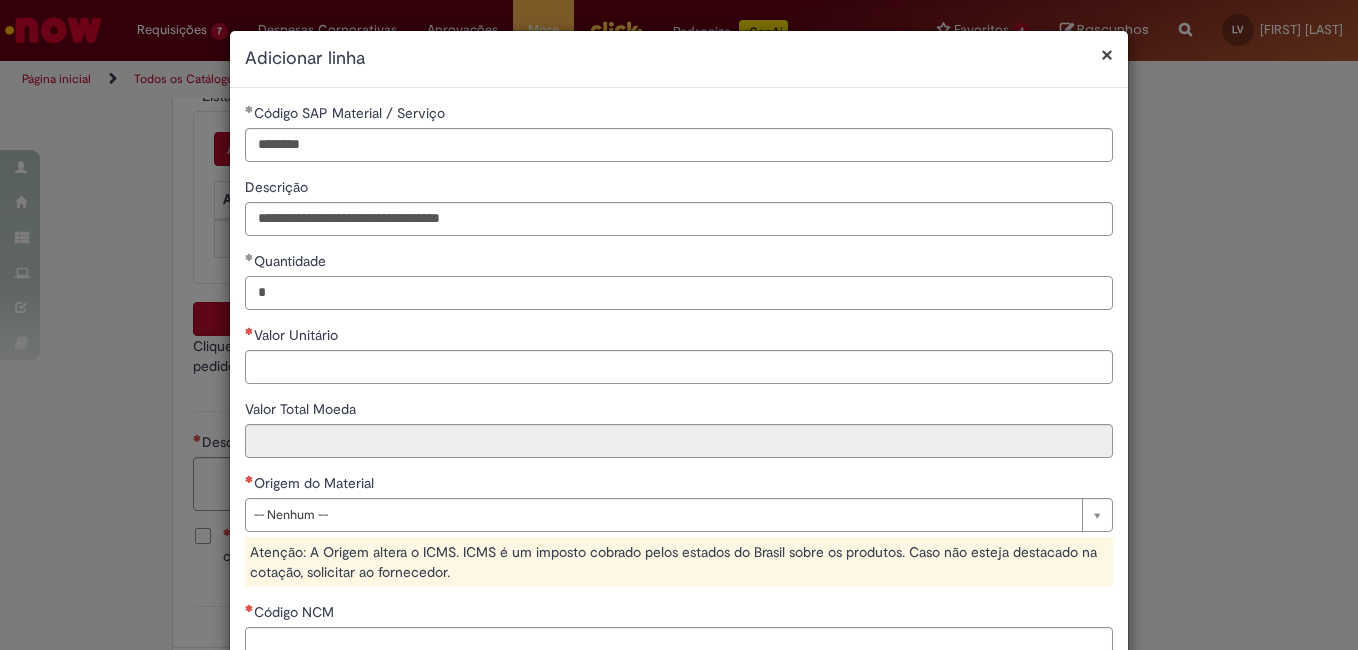 type on "*" 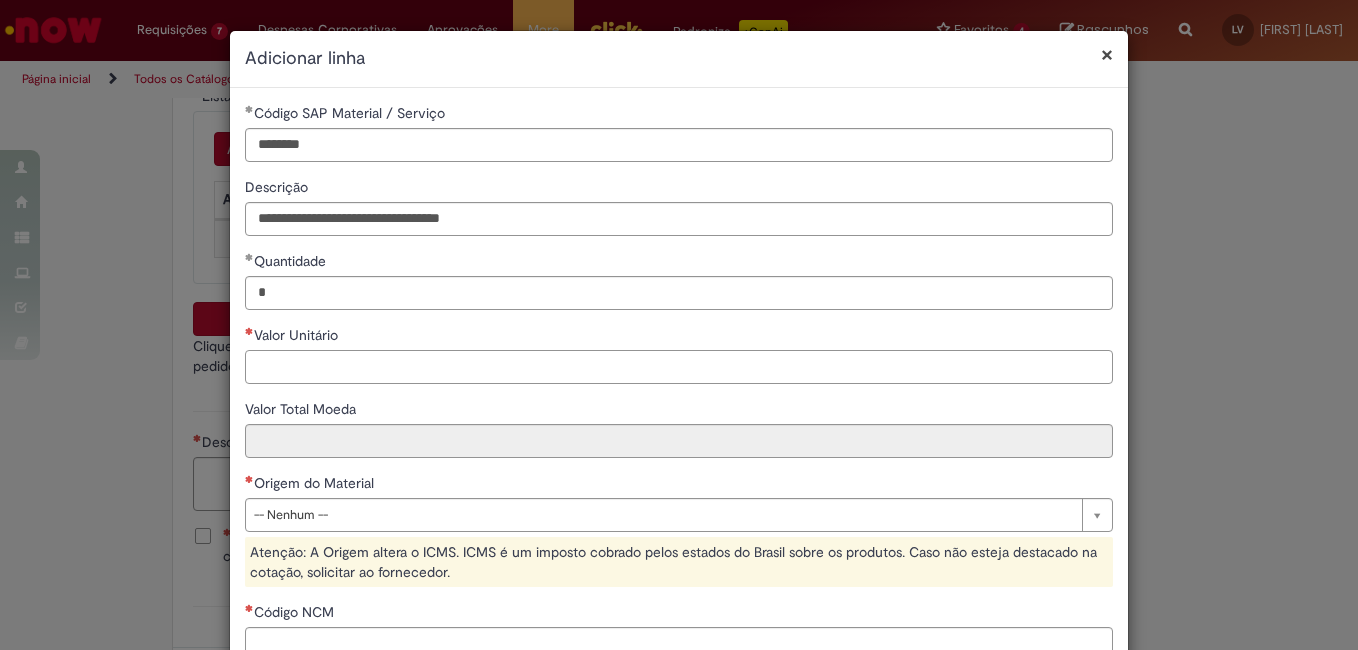 click on "Valor Unitário" at bounding box center [679, 367] 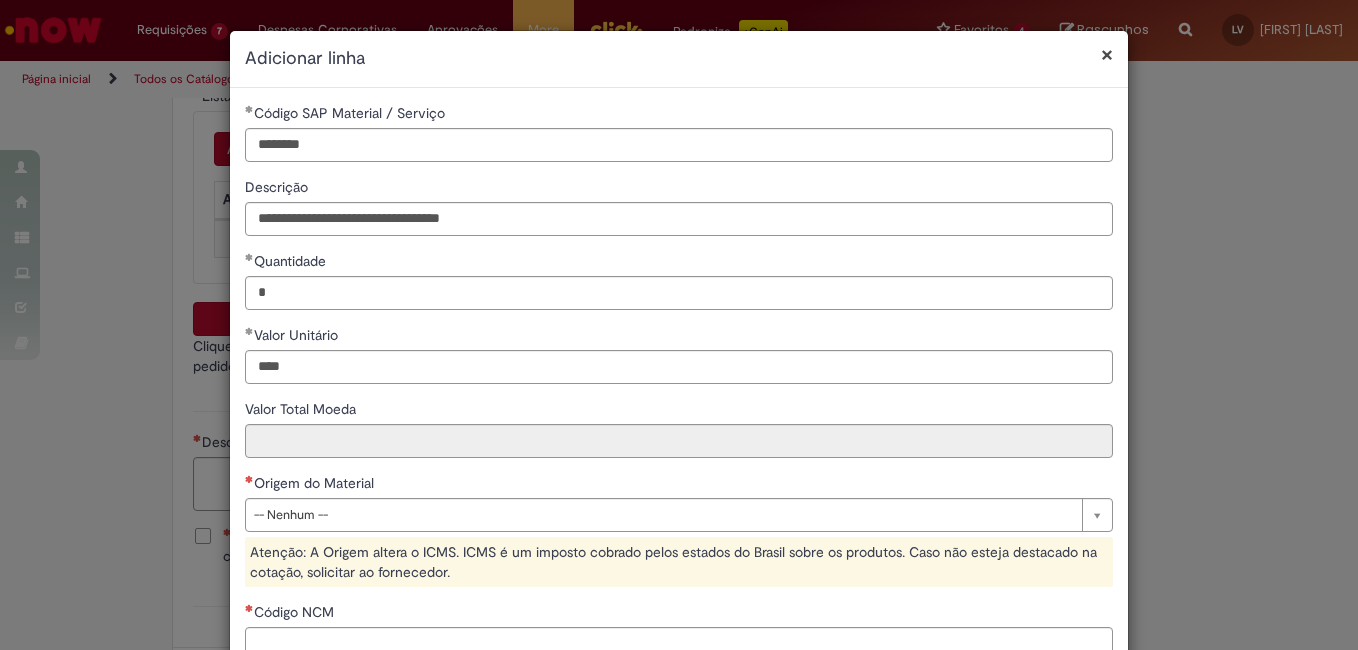 type on "********" 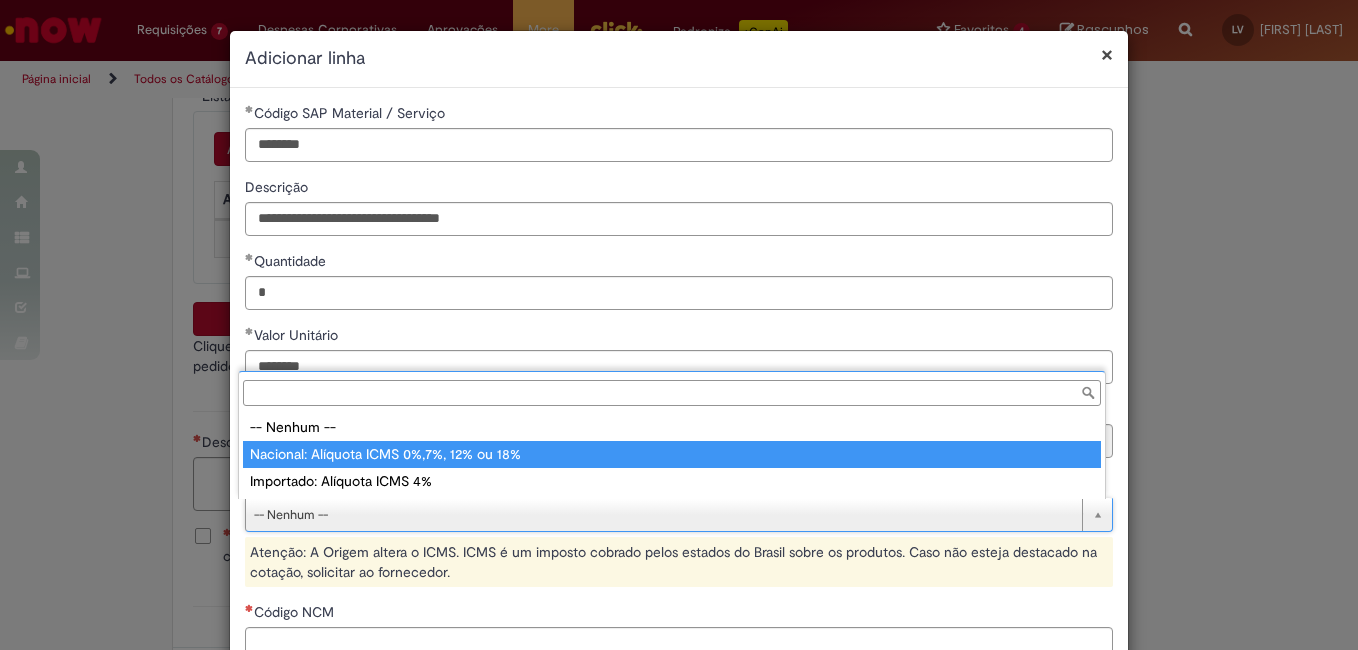 type on "**********" 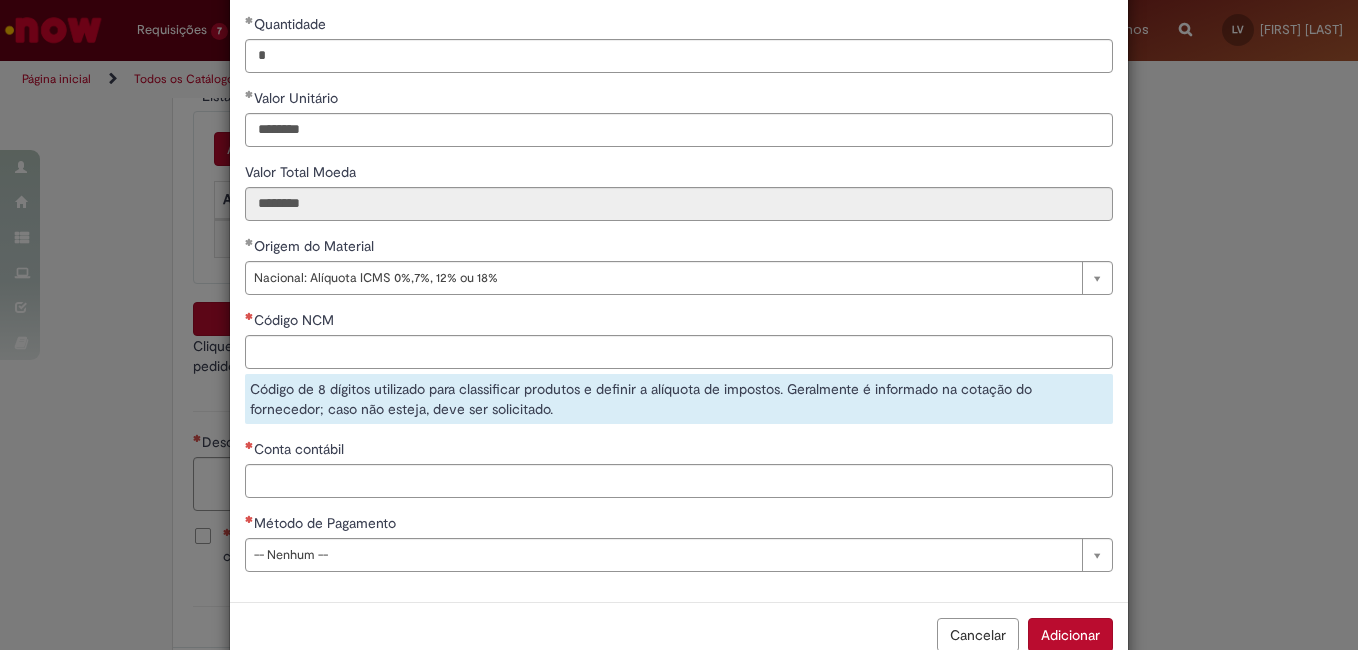 scroll, scrollTop: 287, scrollLeft: 0, axis: vertical 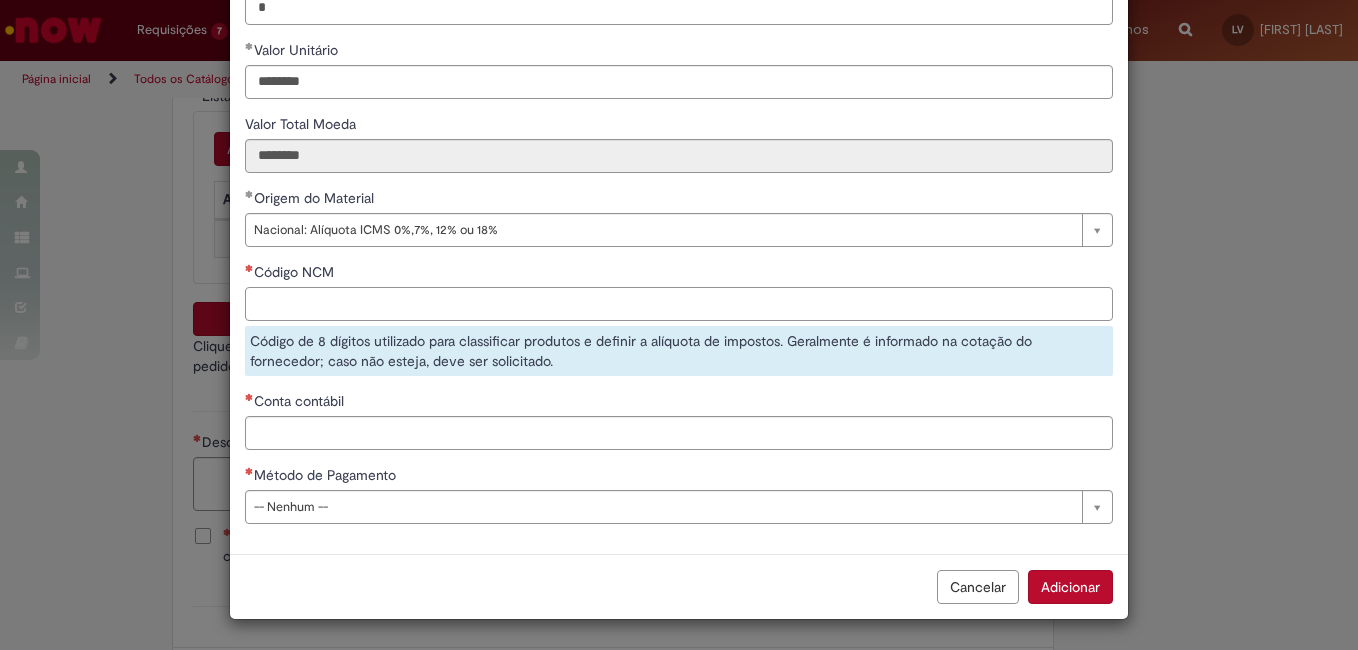 click on "Código NCM" at bounding box center (679, 304) 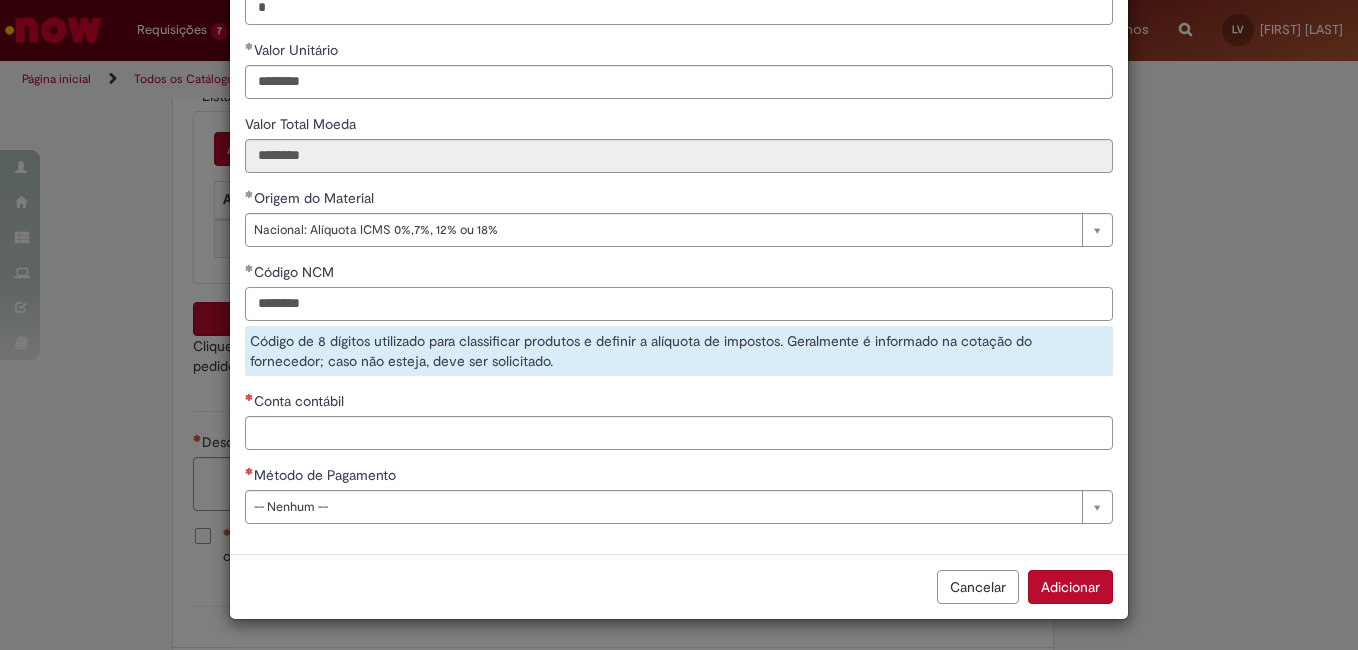 type on "********" 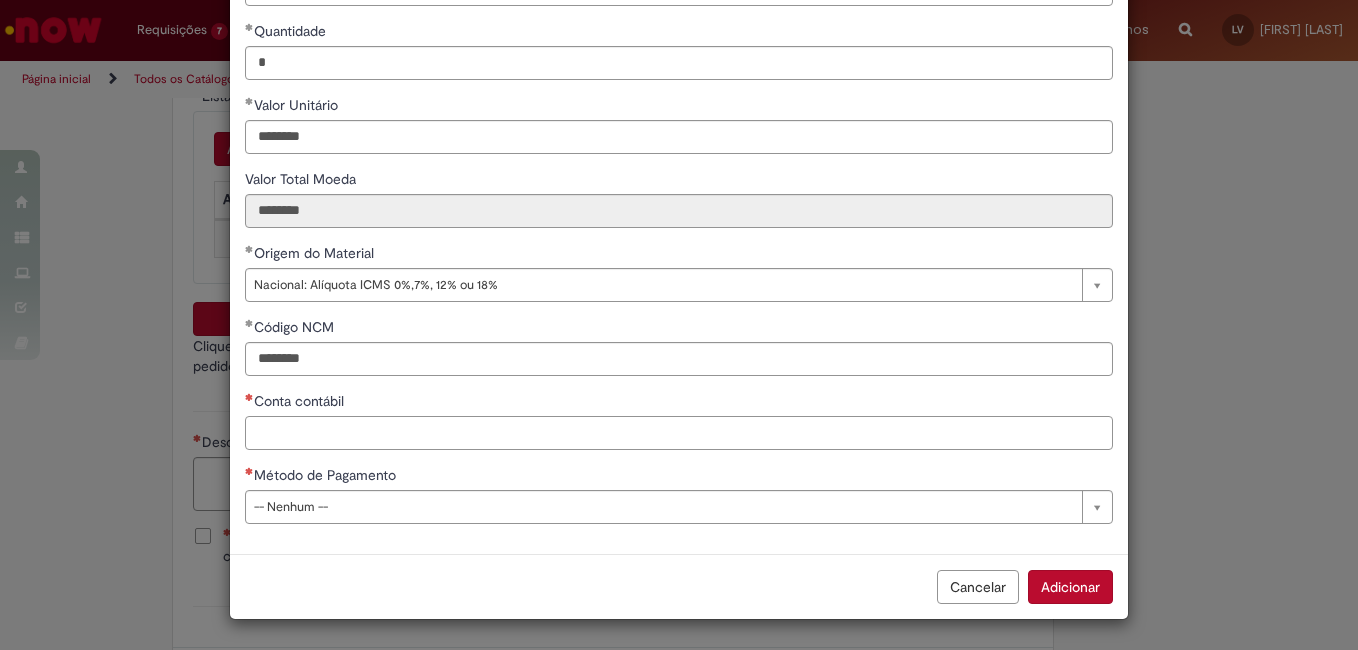 scroll, scrollTop: 230, scrollLeft: 0, axis: vertical 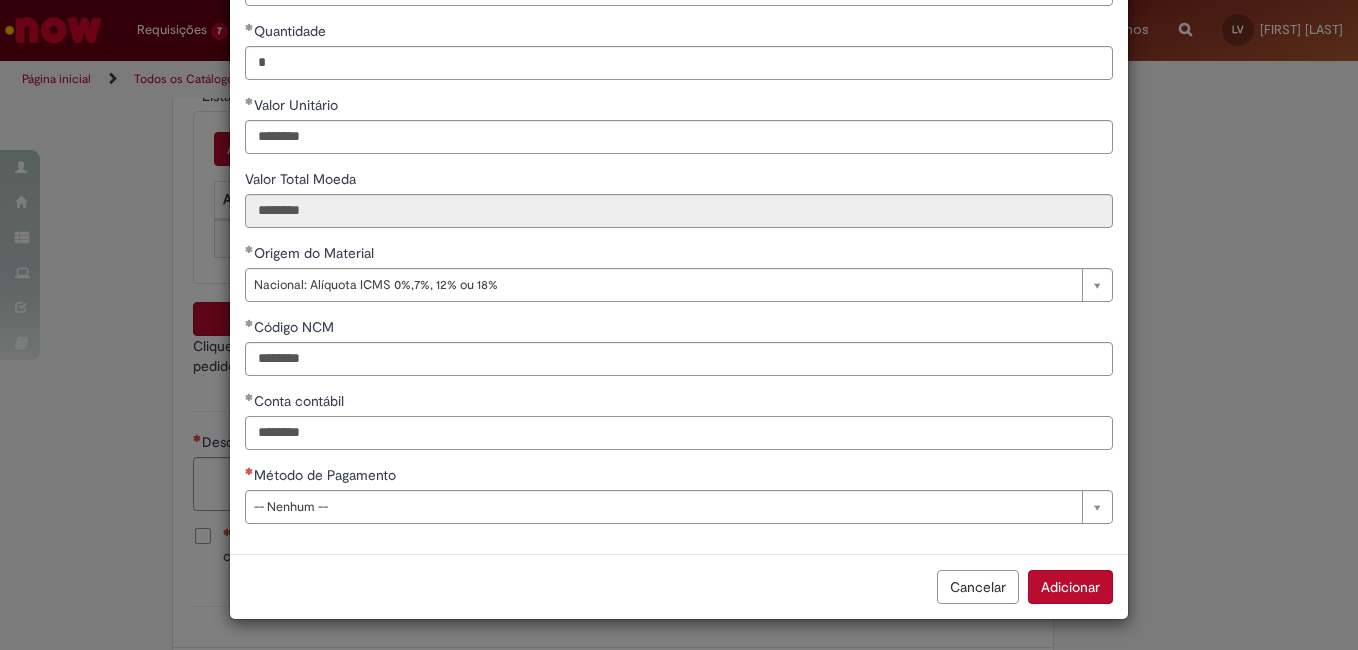 type on "********" 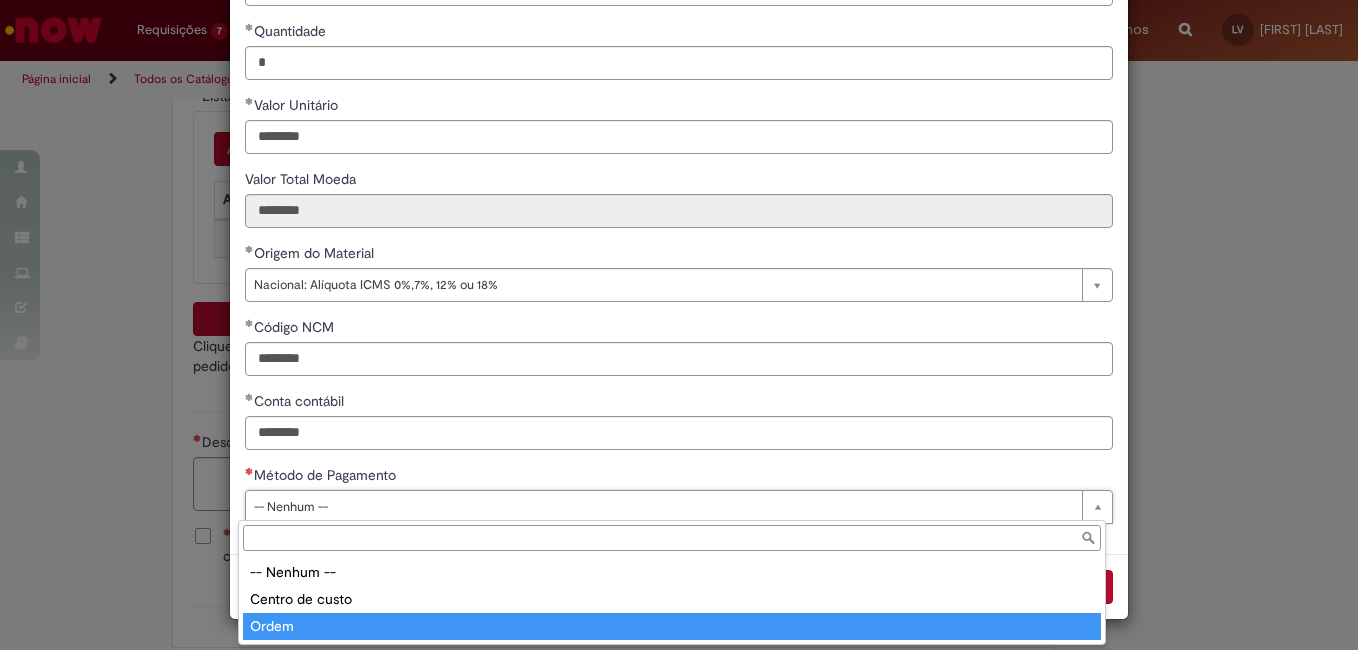 type on "*****" 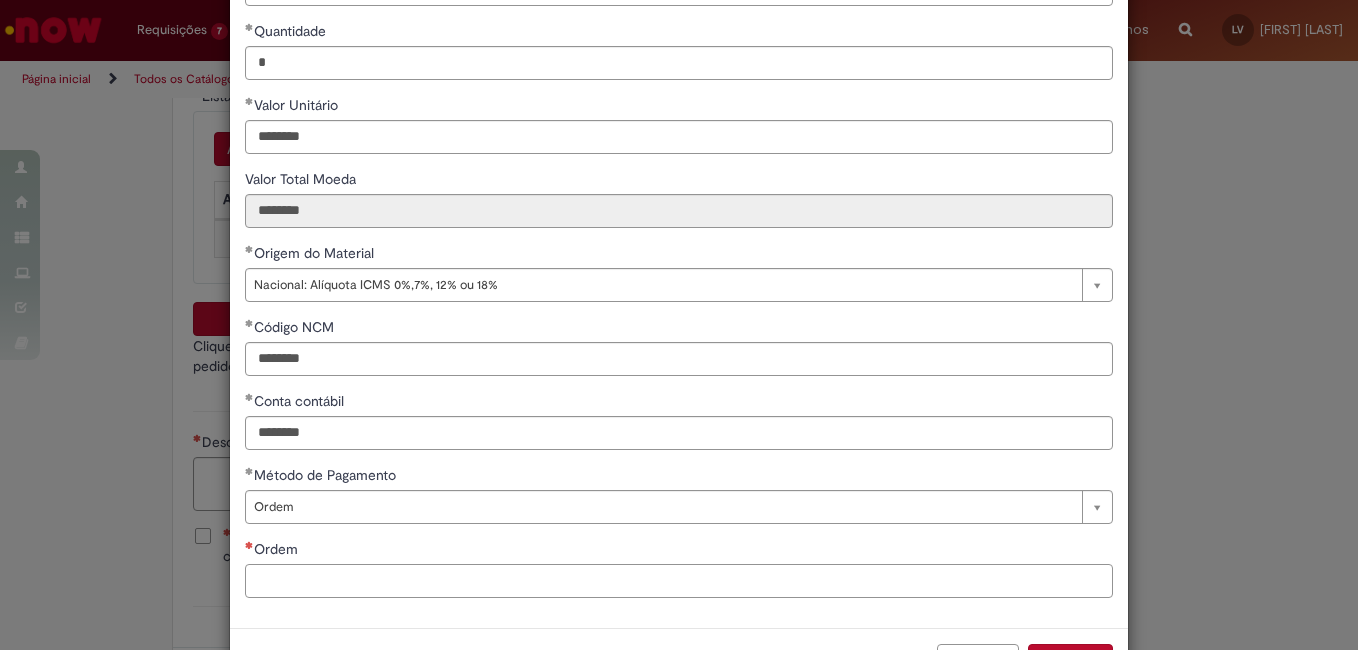 click on "Ordem" at bounding box center [679, 581] 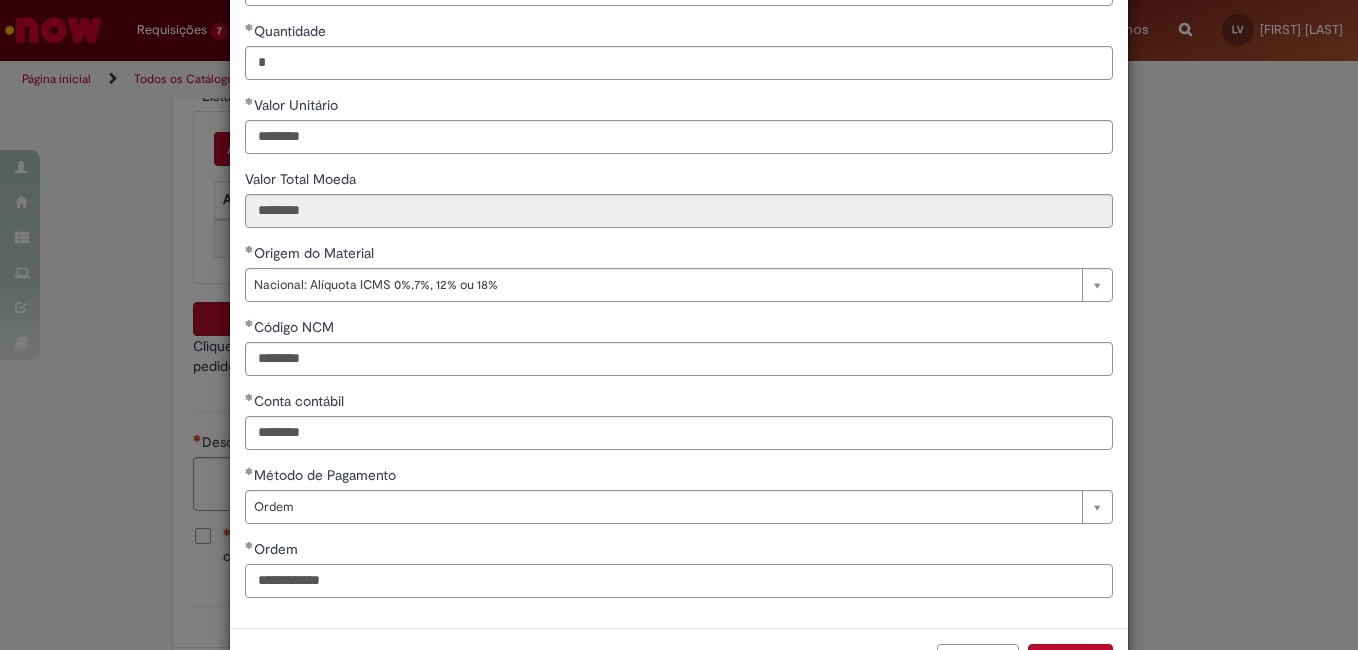 type on "**********" 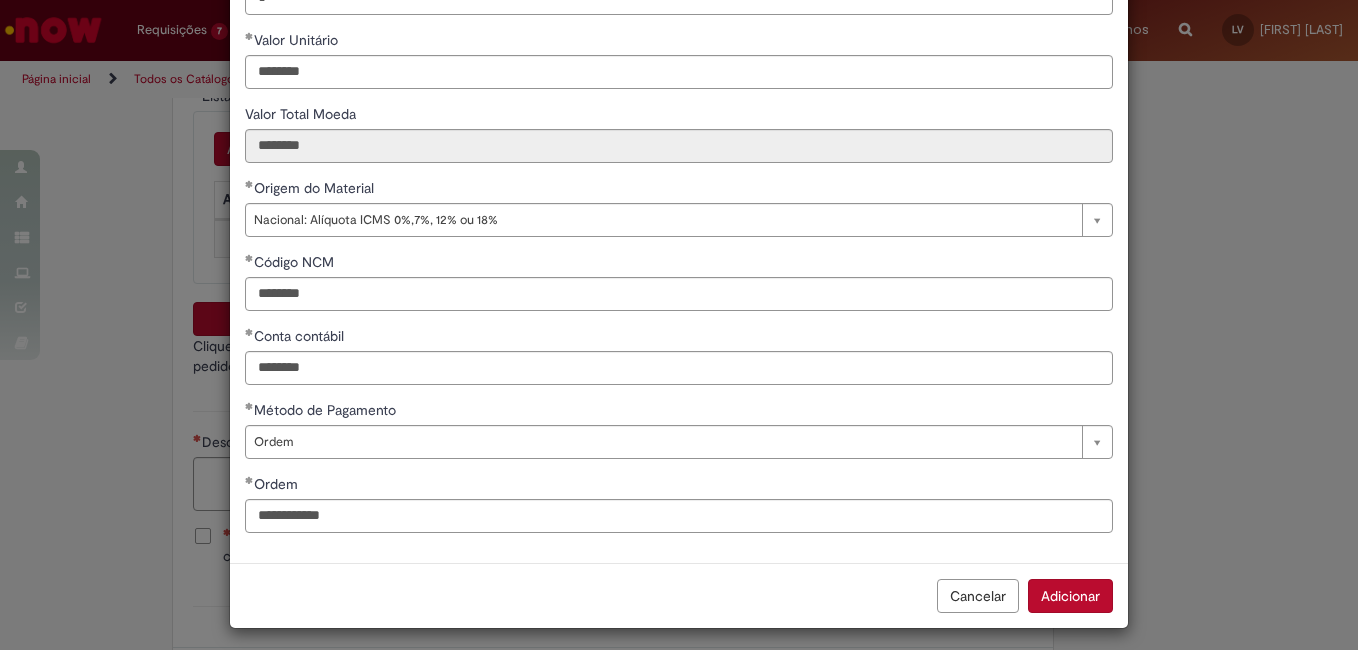 scroll, scrollTop: 306, scrollLeft: 0, axis: vertical 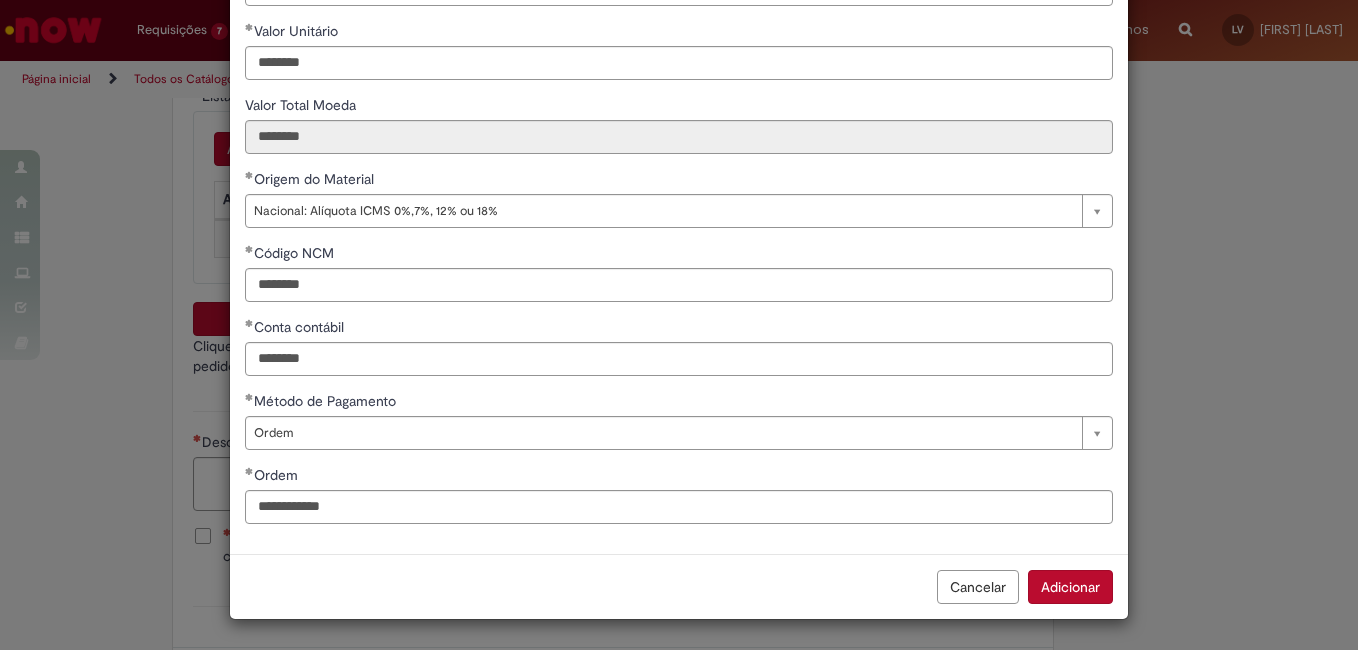 click on "Adicionar" at bounding box center [1070, 587] 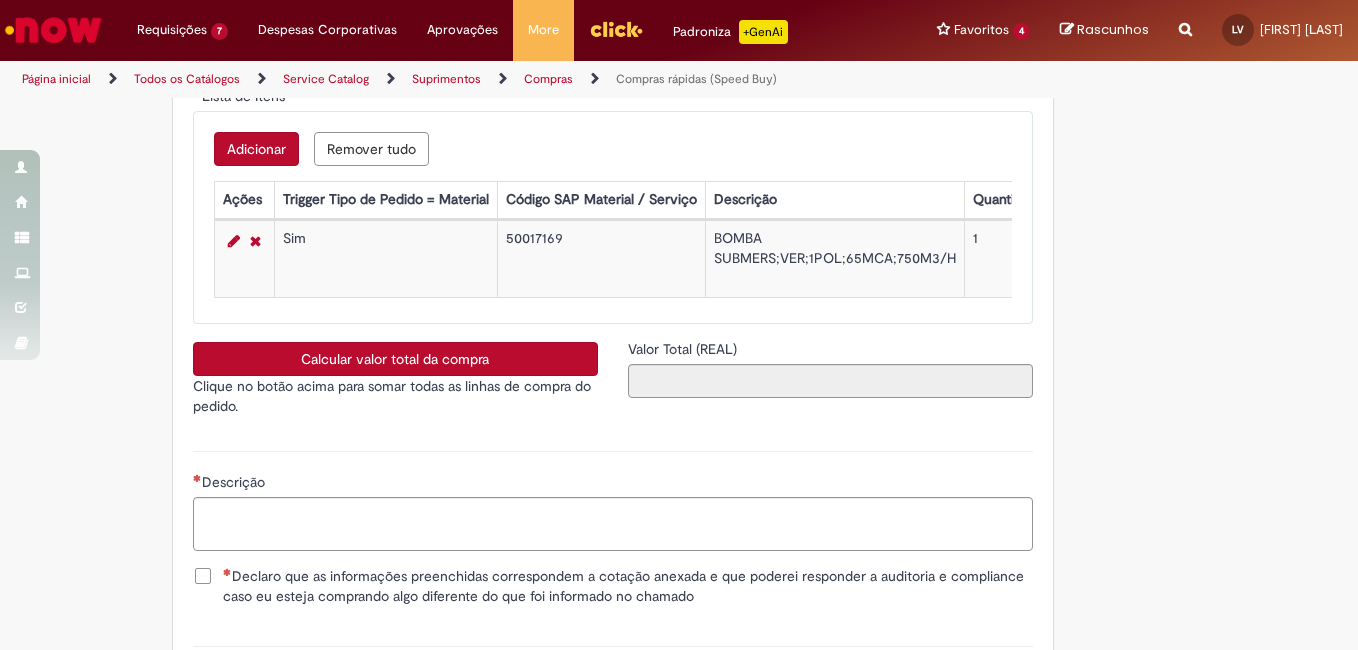 click on "Calcular valor total da compra" at bounding box center [395, 359] 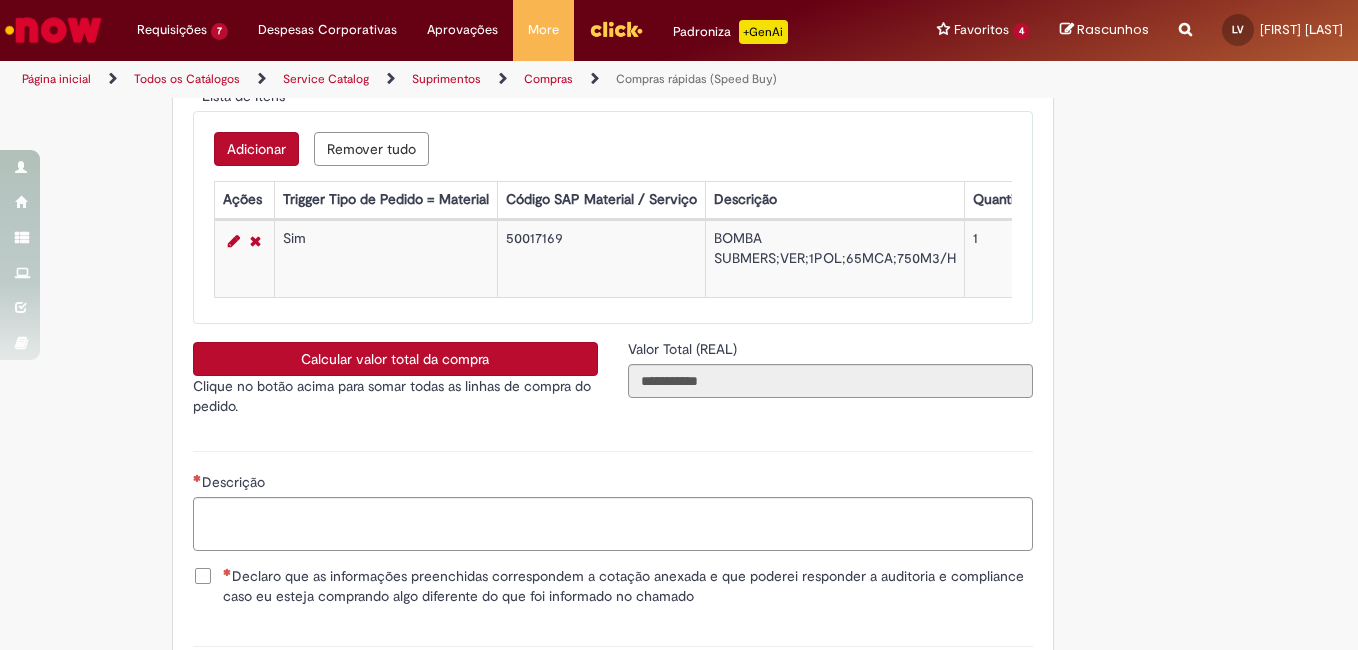 type 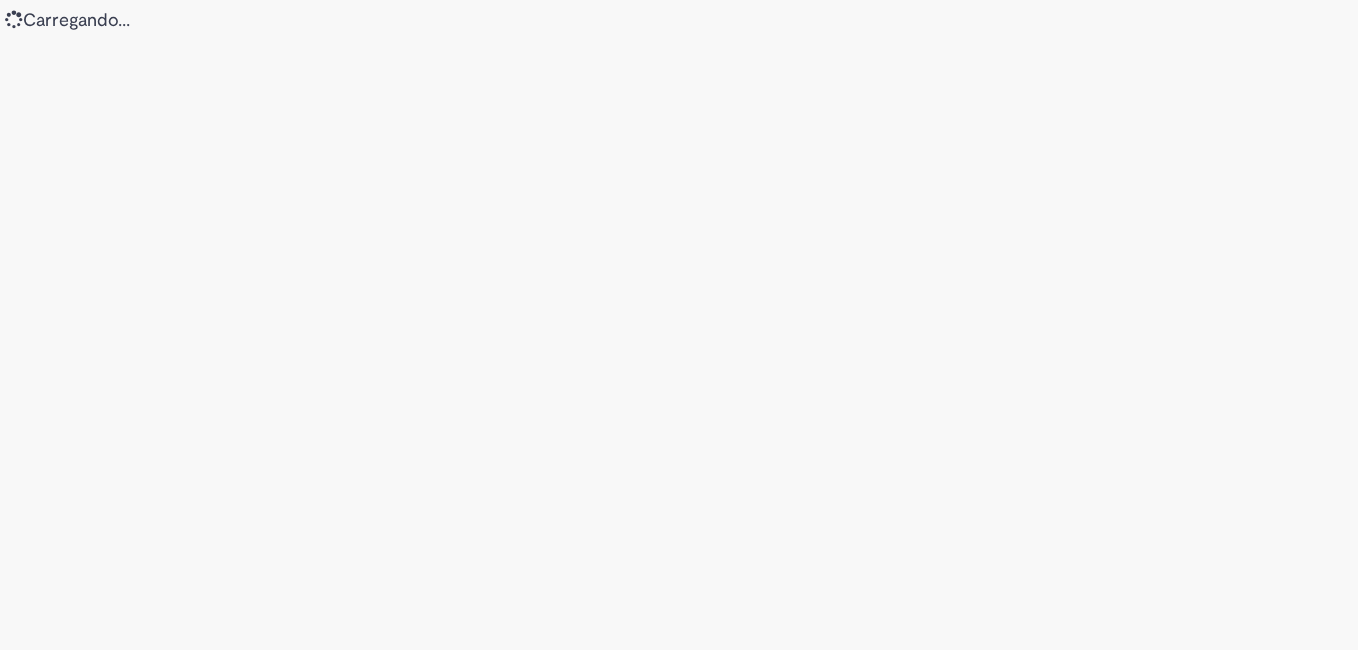 scroll, scrollTop: 0, scrollLeft: 0, axis: both 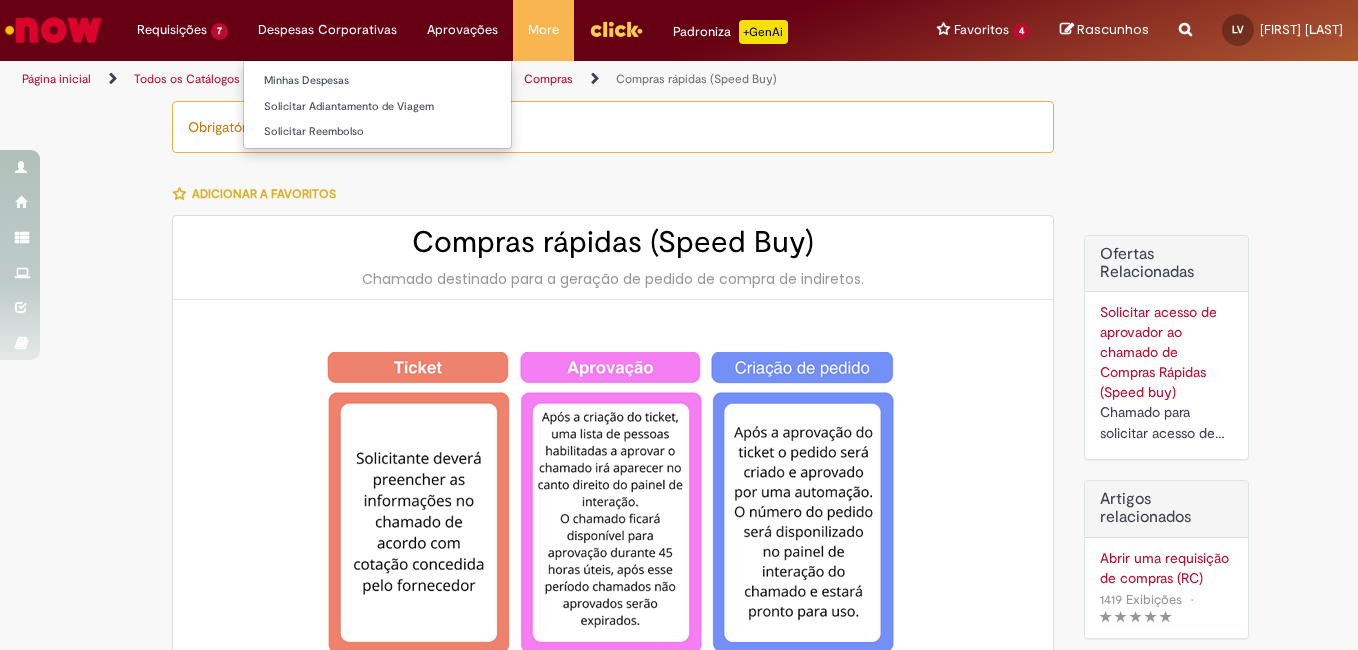 type on "**********" 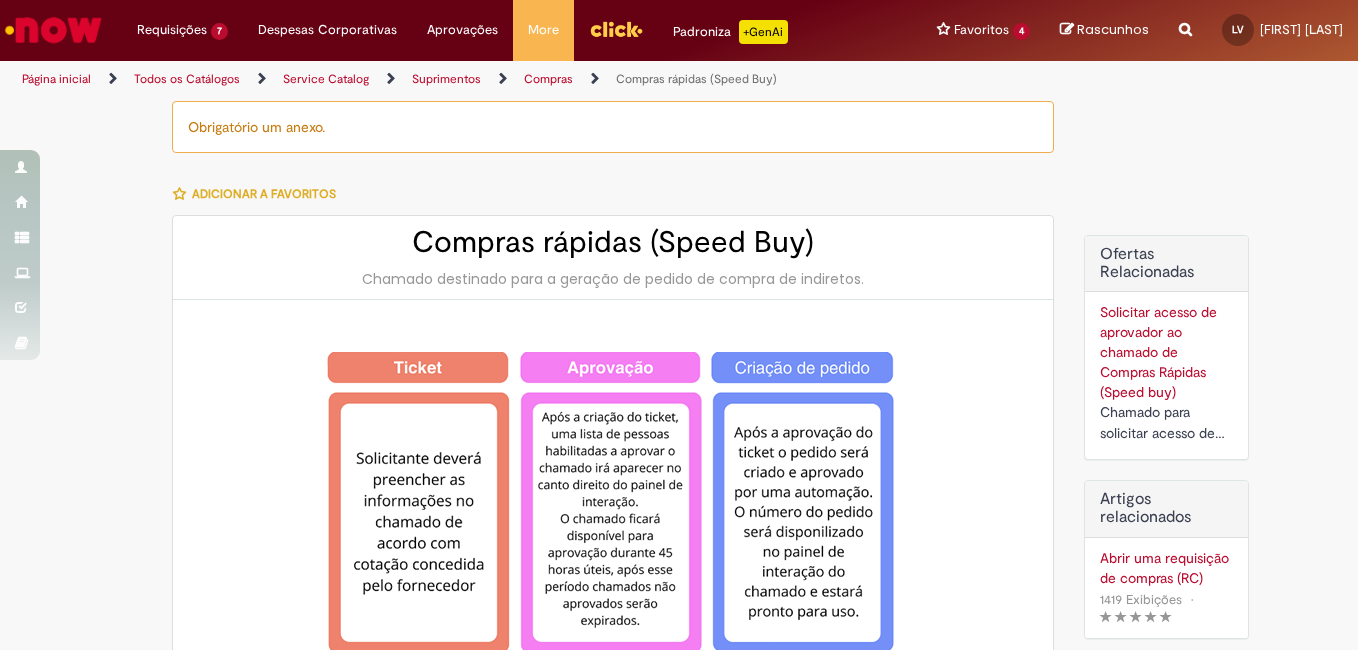 click on "Página inicial
Todos os Catálogos     Service Catalog     Suprimentos     Compras       Compras rápidas (Speed Buy)" at bounding box center [679, 79] 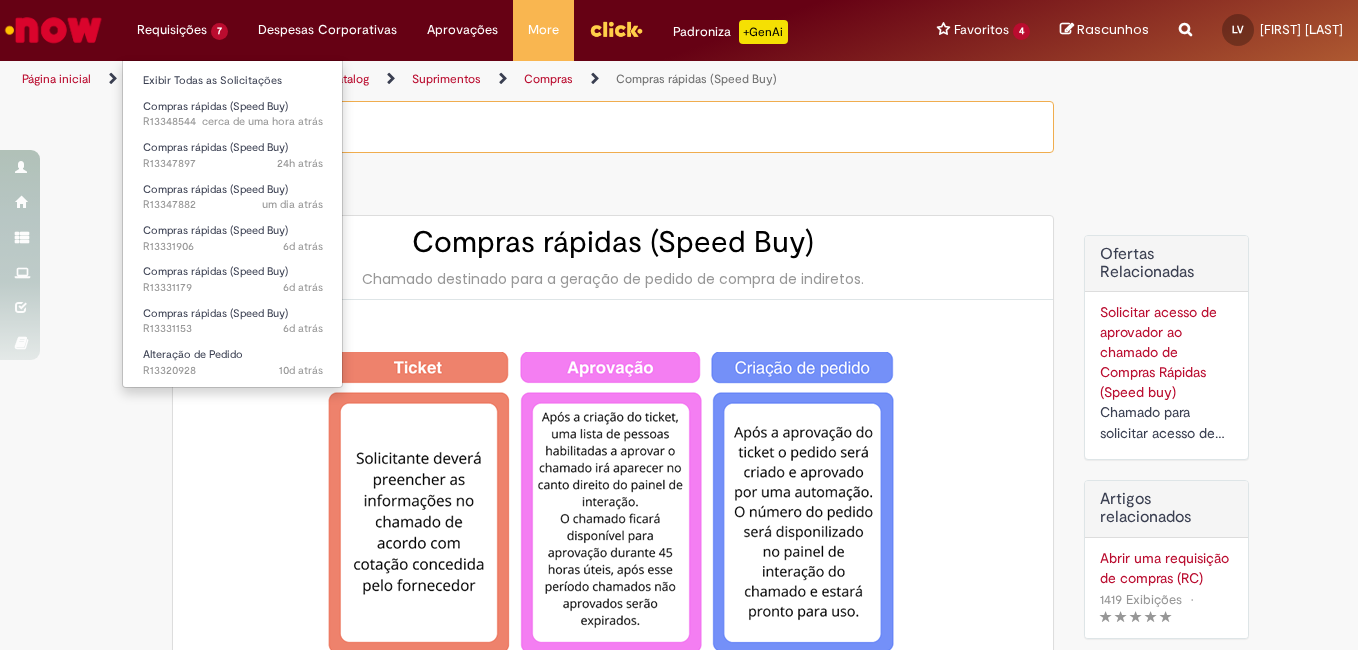 click on "Requisições   7
Exibir Todas as Solicitações
Compras rápidas (Speed Buy)
cerca de uma hora atrás cerca de uma hora atrás  R13348544
Compras rápidas (Speed Buy)
24h atrás 24 horas atrás  R13347897
Compras rápidas (Speed Buy)
um dia atrás um dia atrás  R13347882
Compras rápidas (Speed Buy)
6d atrás 6 dias atrás  R13331906
Compras rápidas (Speed Buy)
6d atrás 6 dias atrás  R13331179
Compras rápidas (Speed Buy)
6d atrás 6 dias atrás  R13331153
Alteração de Pedido
10d atrás 10 dias atrás  R13320928" at bounding box center [182, 30] 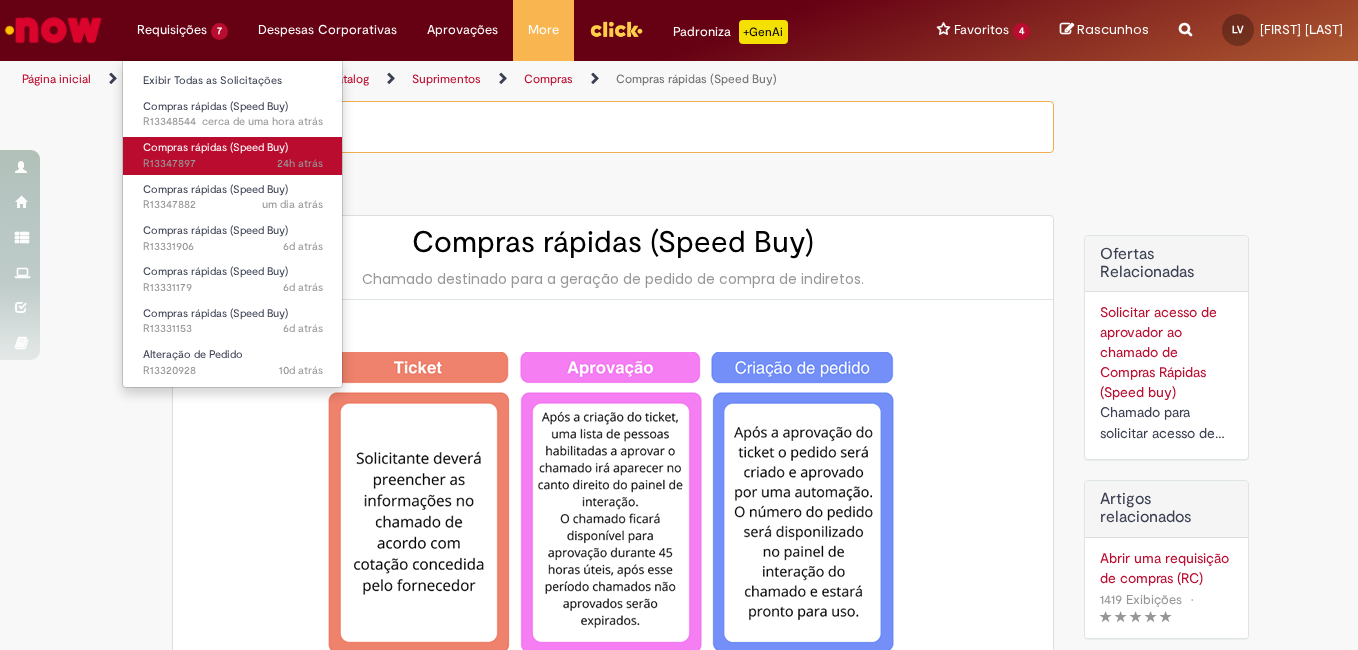click on "24h atrás 24 horas atrás  R13347897" at bounding box center (233, 164) 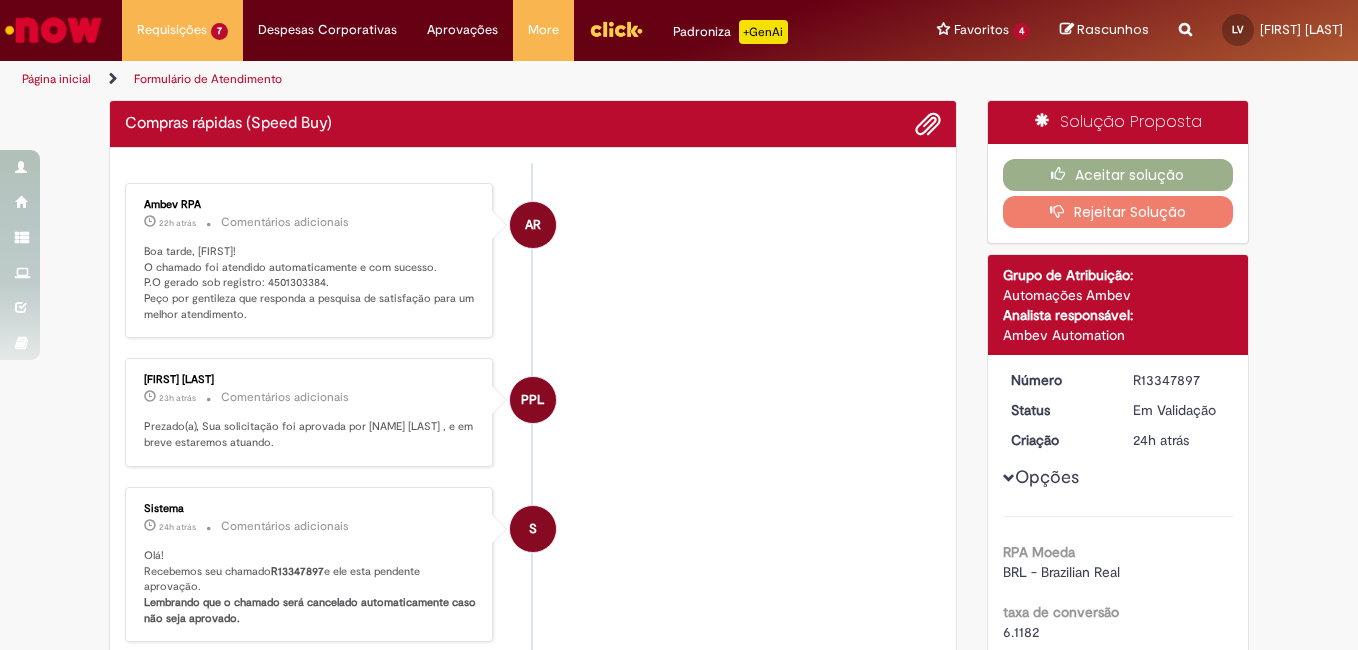 click on "AR
Ambev RPA
22h atrás 22 horas atrás     Comentários adicionais
Boa tarde, [FIRST]!
O chamado foi atendido automaticamente e com sucesso.
P.O gerado sob registro: 4501303384.
Peço por gentileza que responda a pesquisa de satisfação para um melhor atendimento." at bounding box center (533, 261) 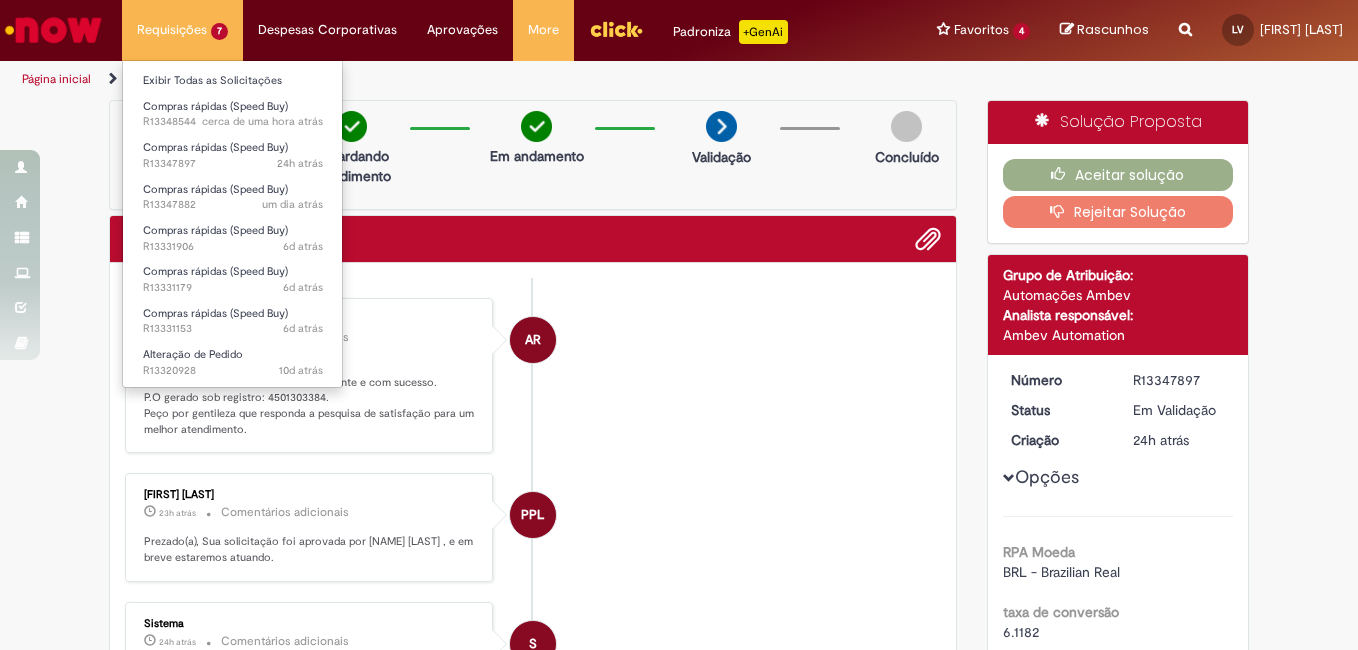 click on "Requisições   7
Exibir Todas as Solicitações
Compras rápidas (Speed Buy)
cerca de uma hora atrás cerca de uma hora atrás  R13348544
Compras rápidas (Speed Buy)
24h atrás 24 horas atrás  R13347897
Compras rápidas (Speed Buy)
um dia atrás um dia atrás  R13347882
Compras rápidas (Speed Buy)
6d atrás 6 dias atrás  R13331906
Compras rápidas (Speed Buy)
6d atrás 6 dias atrás  R13331179
Compras rápidas (Speed Buy)
6d atrás 6 dias atrás  R13331153
Alteração de Pedido
10d atrás 10 dias atrás  R13320928" at bounding box center [182, 30] 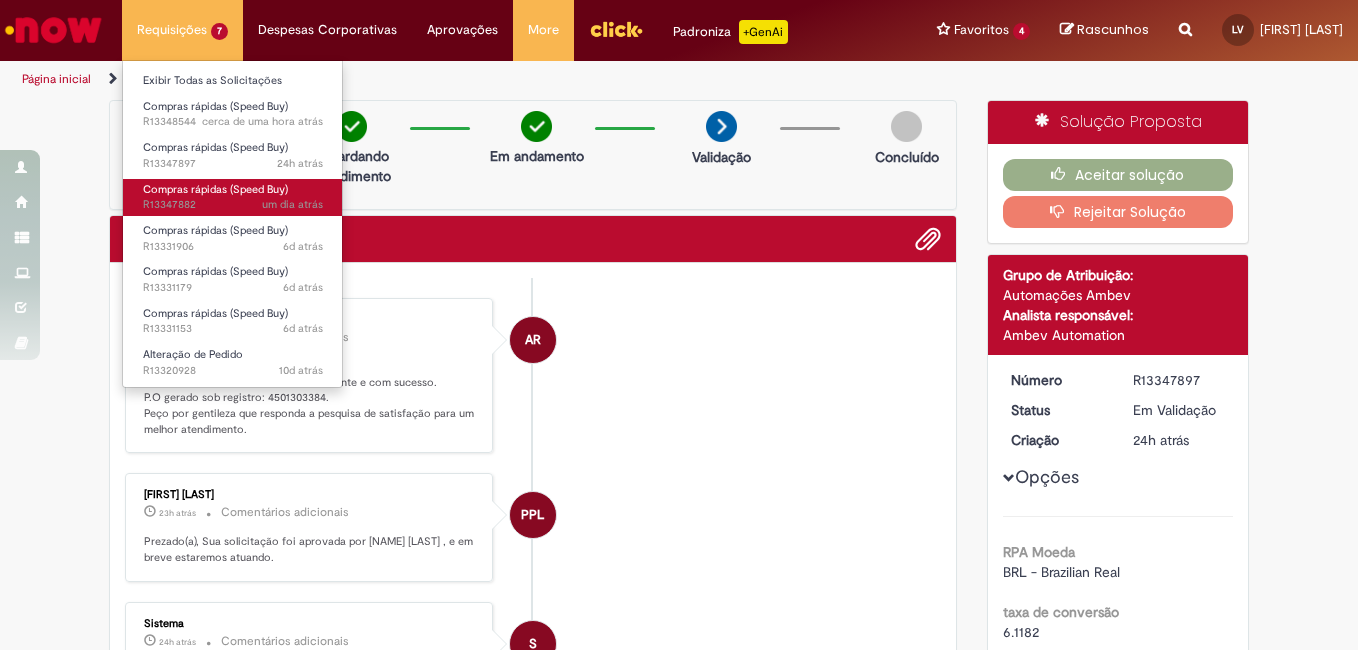 click on "Compras rápidas (Speed Buy)
um dia atrás um dia atrás  R13347882" at bounding box center (233, 197) 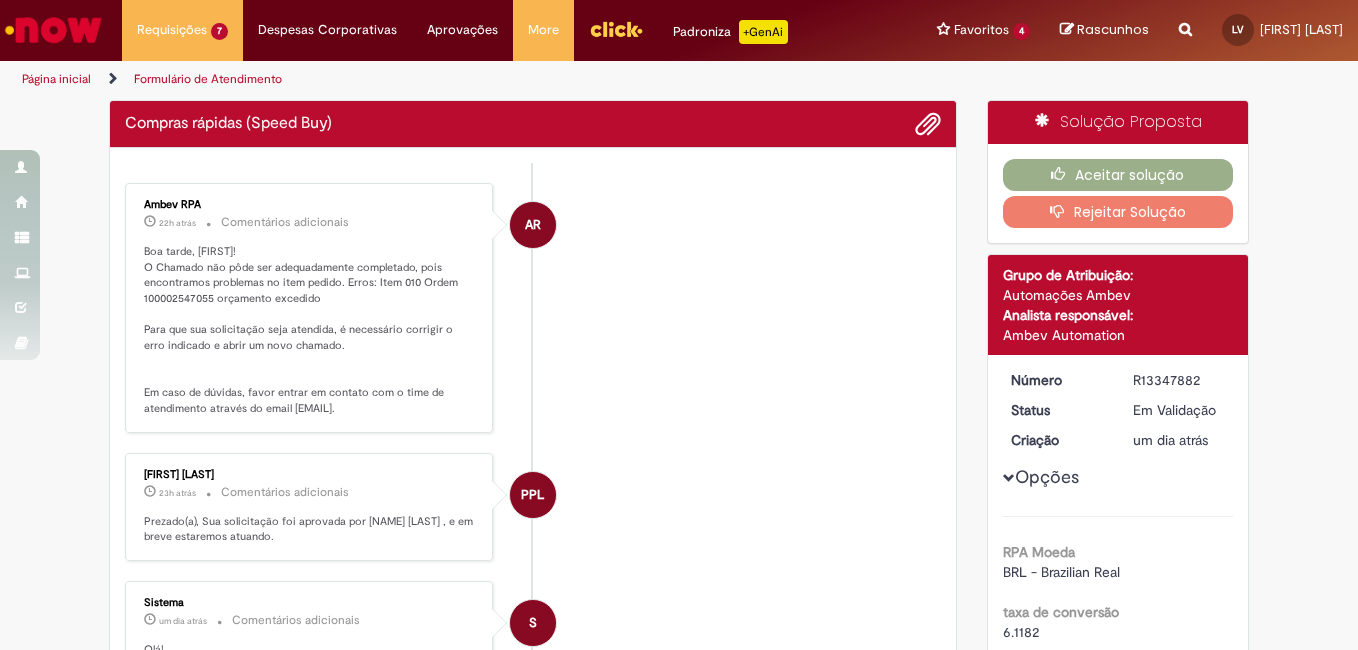 click on "AR
Ambev RPA
22h atrás 22 horas atrás     Comentários adicionais
Boa tarde, [FIRST]!
O Chamado não pôde ser adequadamente completado, pois encontramos problemas no item pedido. Erros: Item 010 Ordem 100002547055 orçamento excedido
Para que sua solicitação seja atendida, é necessário corrigir o erro indicado e abrir um novo chamado.
Em caso de dúvidas, favor entrar em contato com o time de atendimento através do email [EMAIL]." at bounding box center (533, 308) 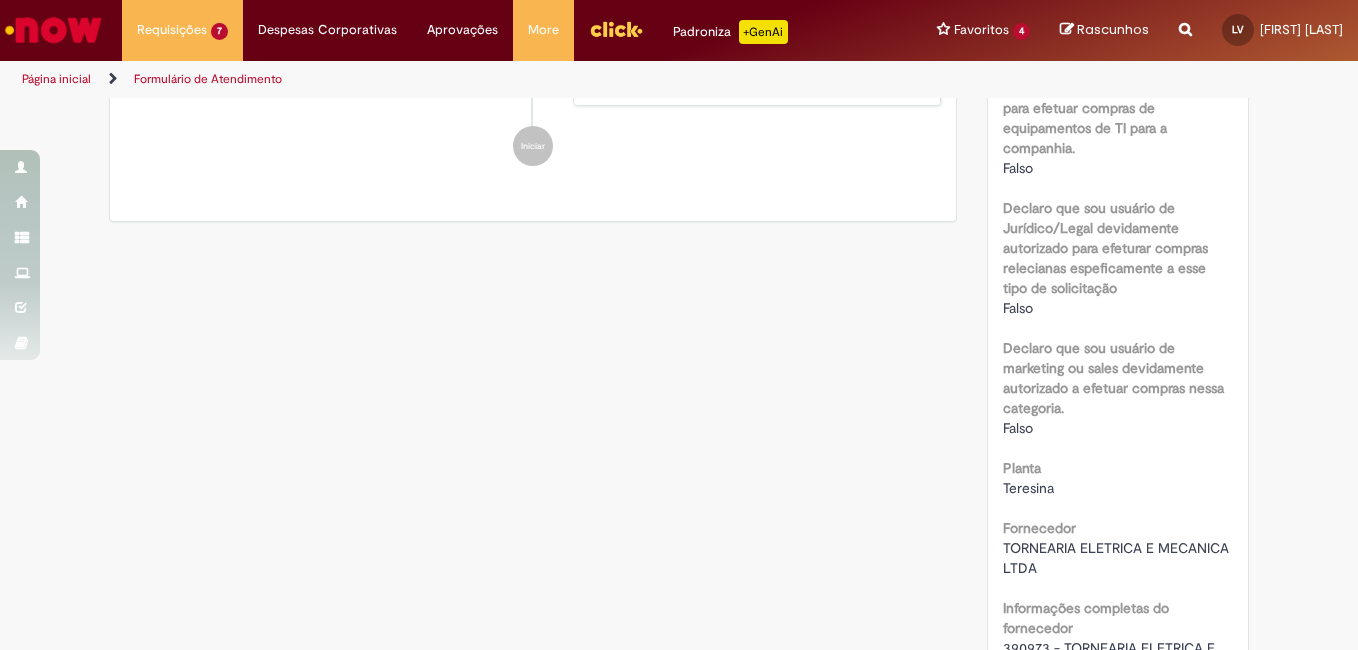 scroll, scrollTop: 1174, scrollLeft: 0, axis: vertical 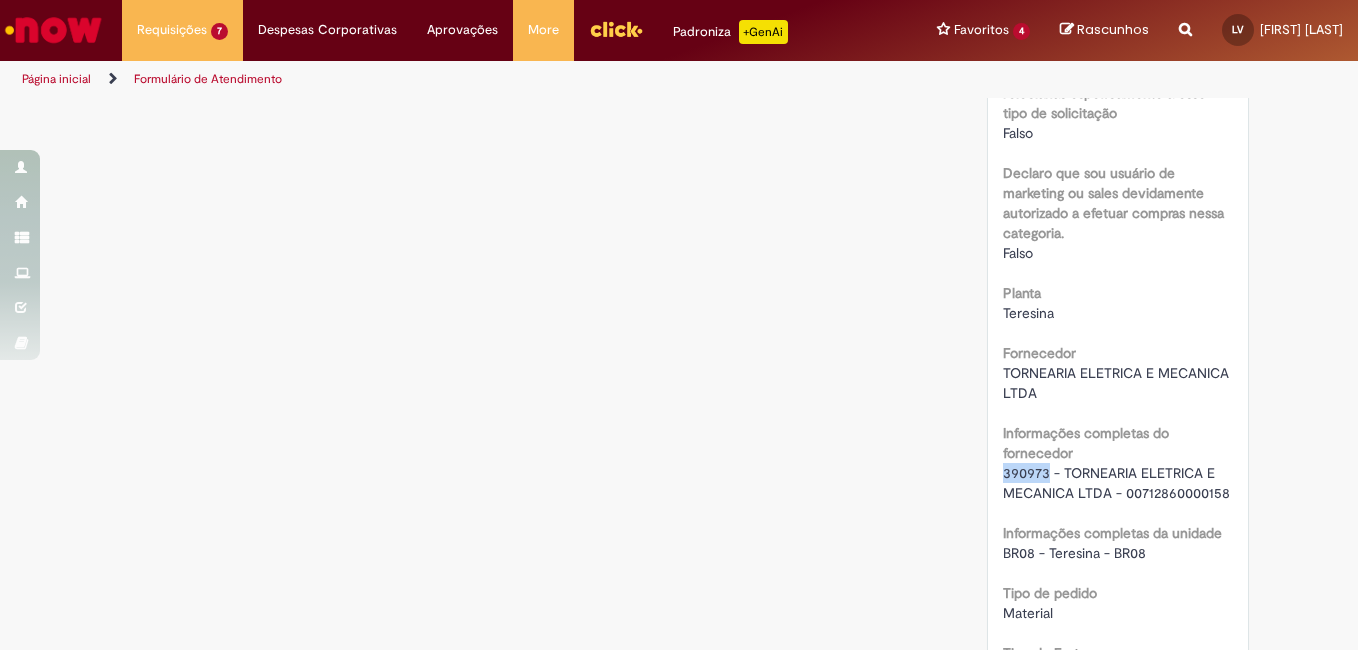 drag, startPoint x: 997, startPoint y: 473, endPoint x: 1040, endPoint y: 472, distance: 43.011627 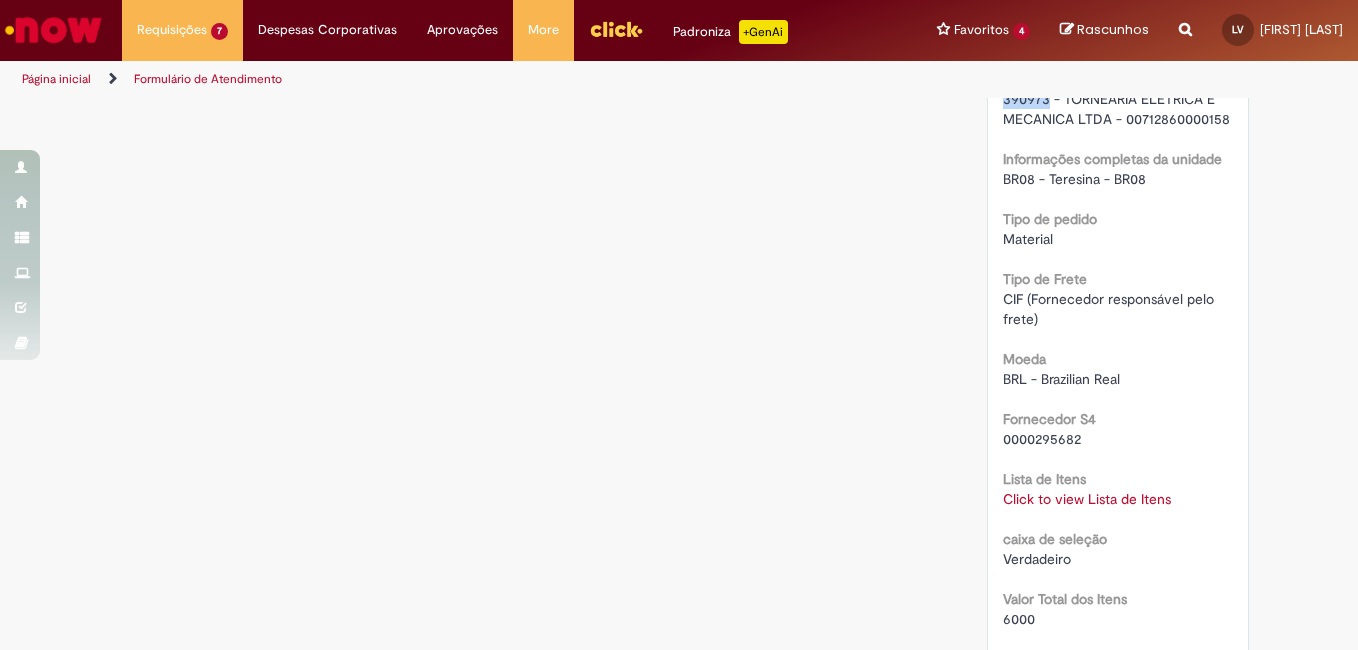 scroll, scrollTop: 1723, scrollLeft: 0, axis: vertical 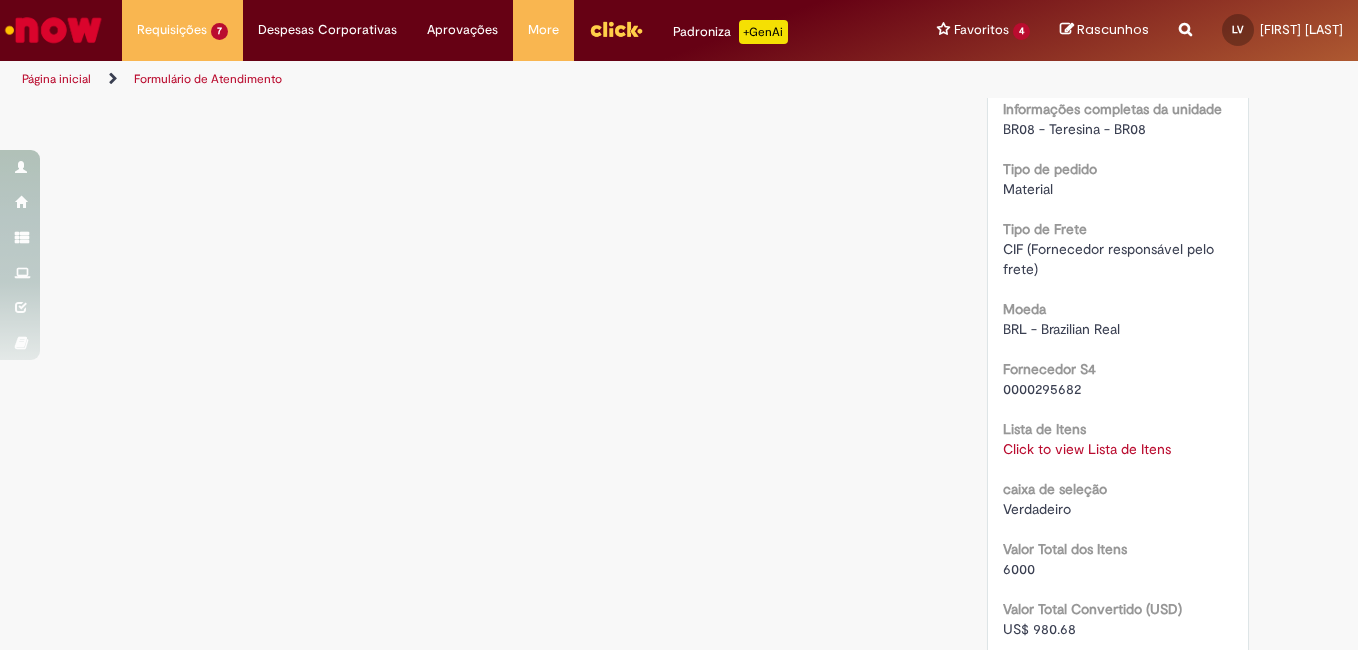click on "Click to view Lista de Itens" at bounding box center [1087, 449] 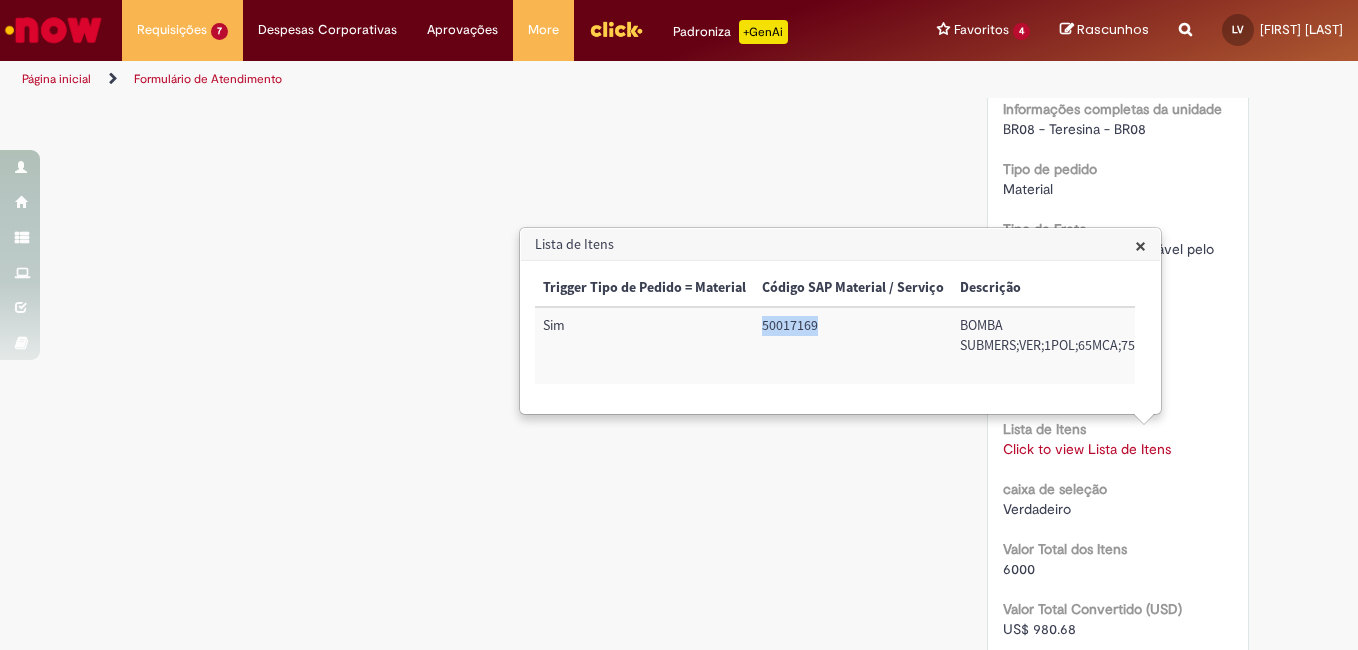 drag, startPoint x: 764, startPoint y: 322, endPoint x: 819, endPoint y: 324, distance: 55.03635 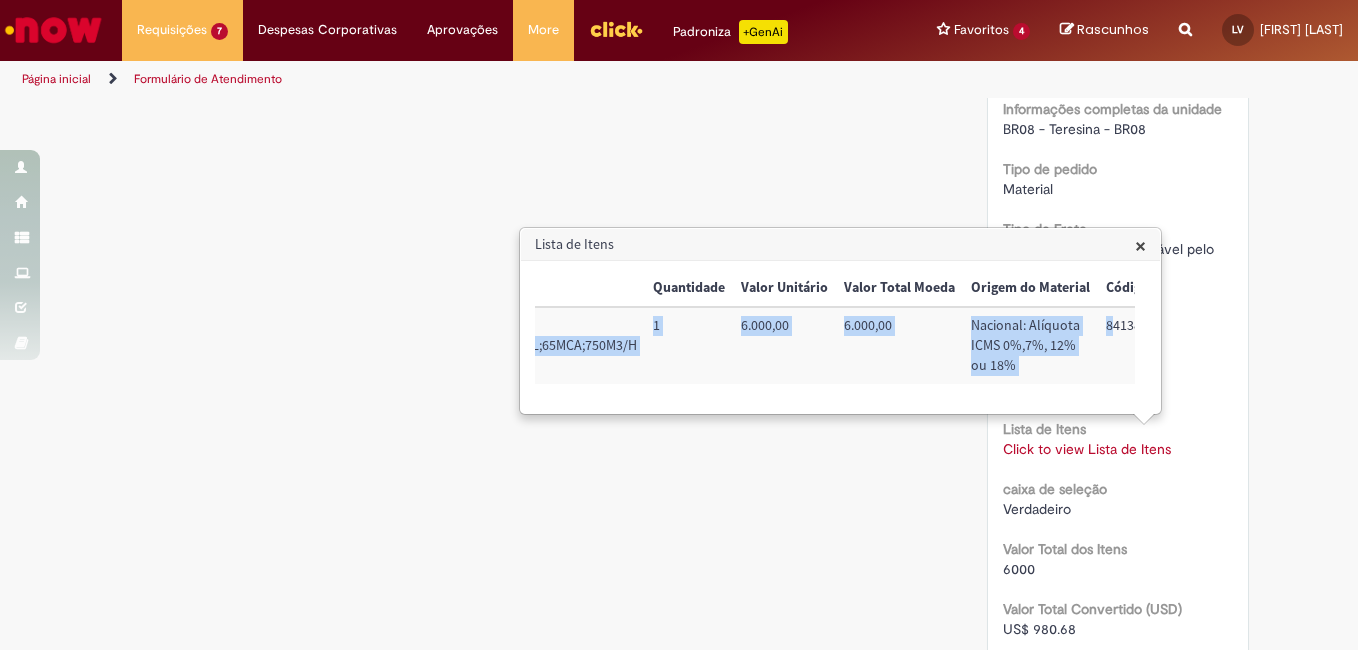 scroll, scrollTop: 0, scrollLeft: 596, axis: horizontal 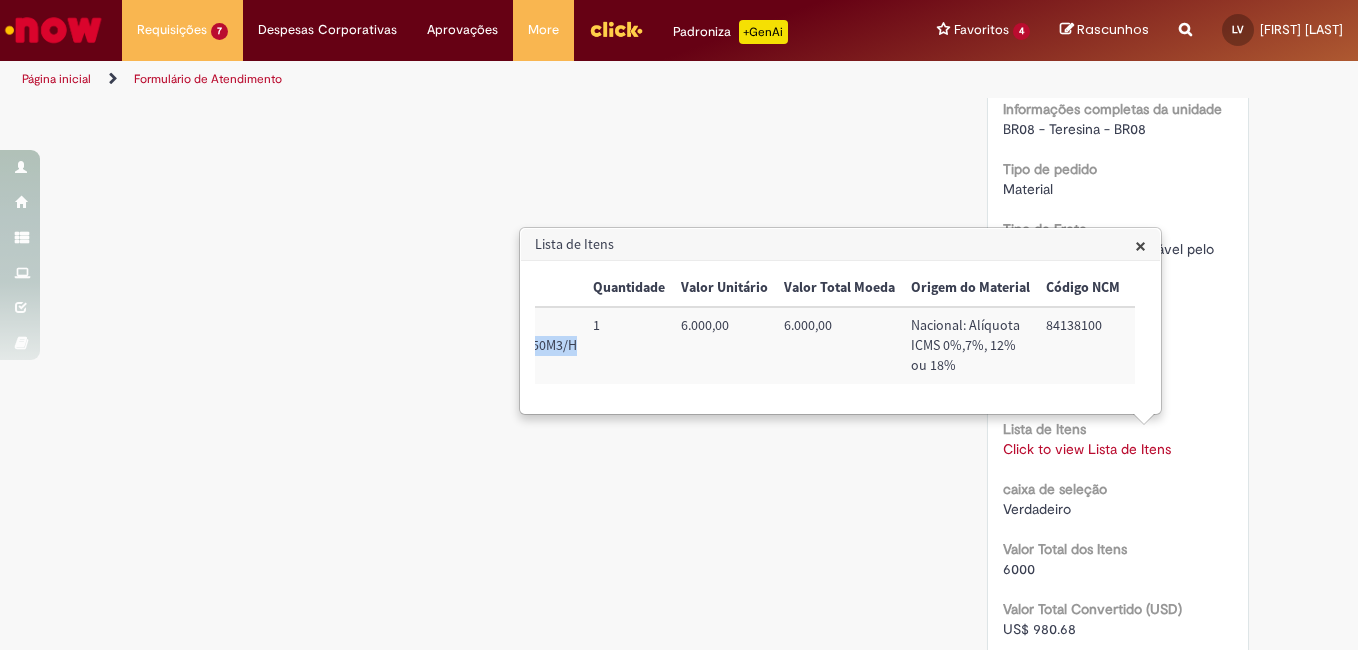 drag, startPoint x: 960, startPoint y: 328, endPoint x: 578, endPoint y: 341, distance: 382.22113 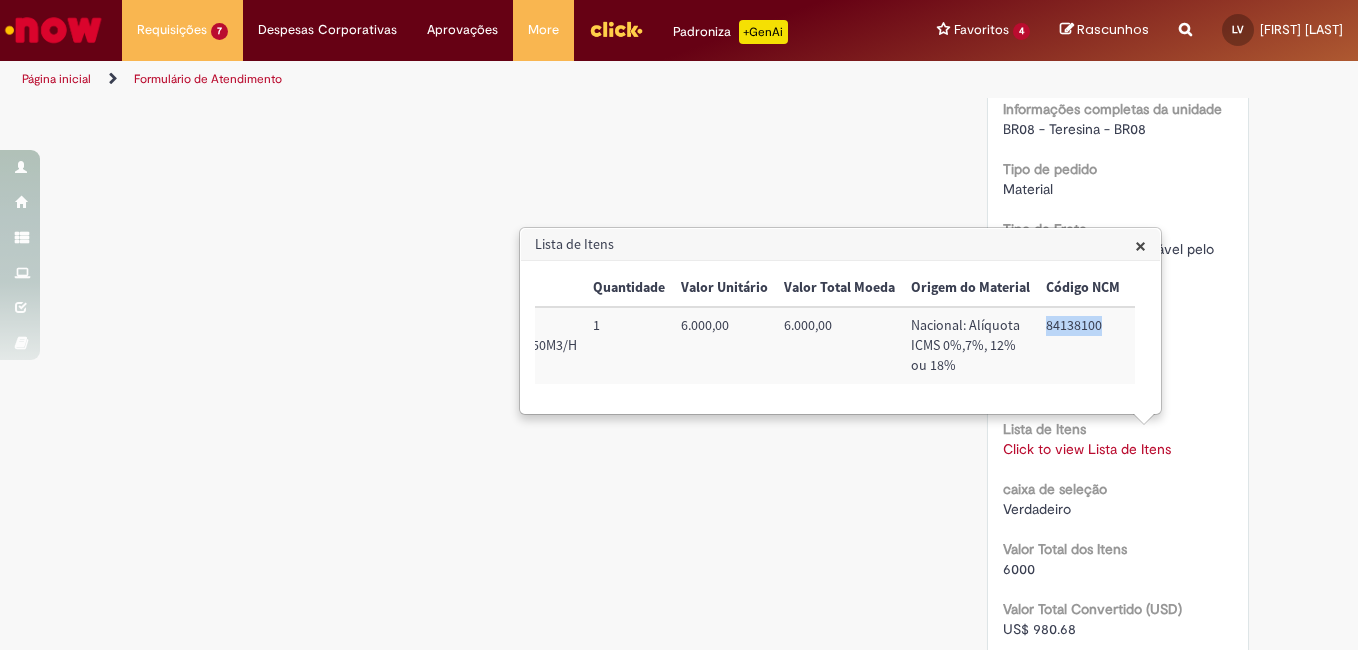drag, startPoint x: 1042, startPoint y: 322, endPoint x: 1097, endPoint y: 328, distance: 55.326305 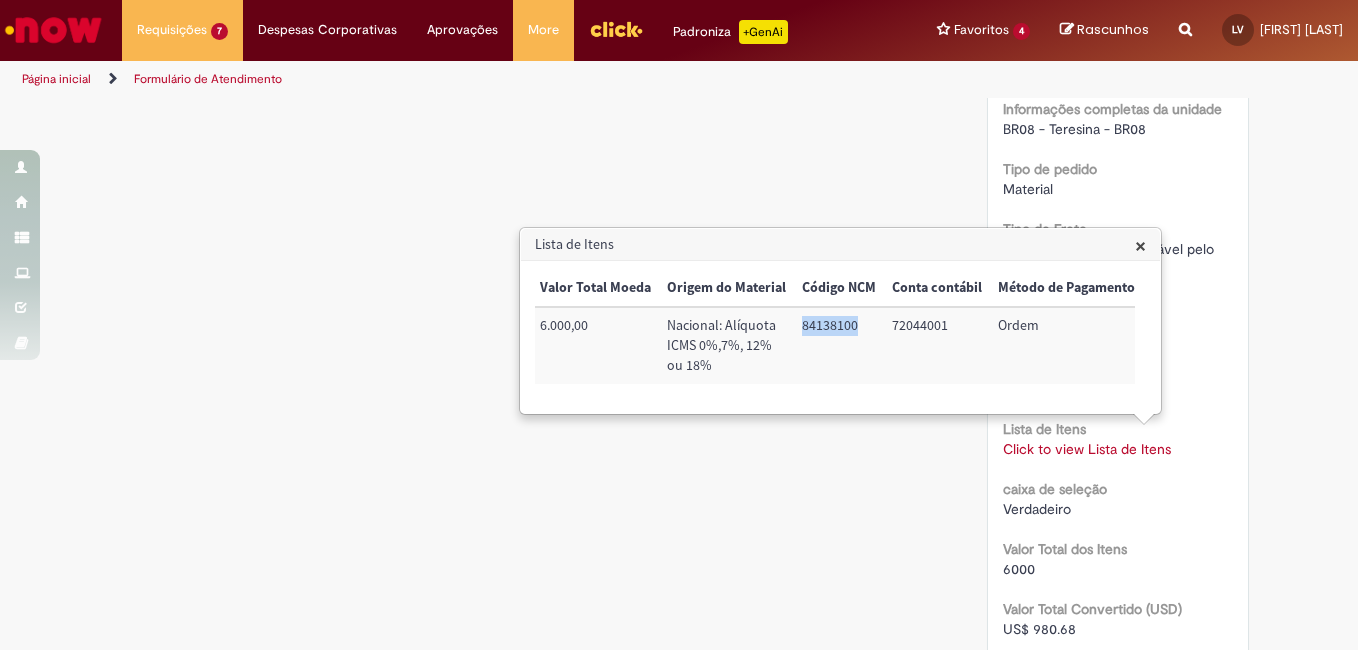 scroll, scrollTop: 0, scrollLeft: 891, axis: horizontal 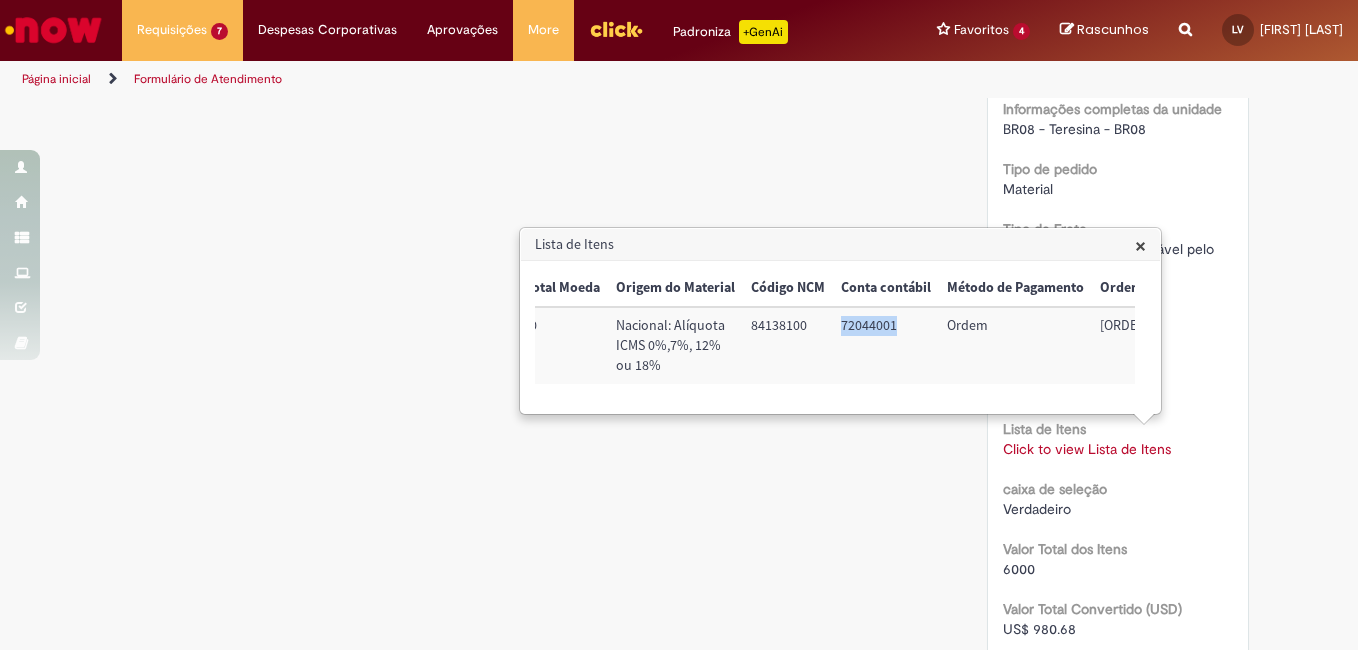 drag, startPoint x: 837, startPoint y: 327, endPoint x: 899, endPoint y: 327, distance: 62 